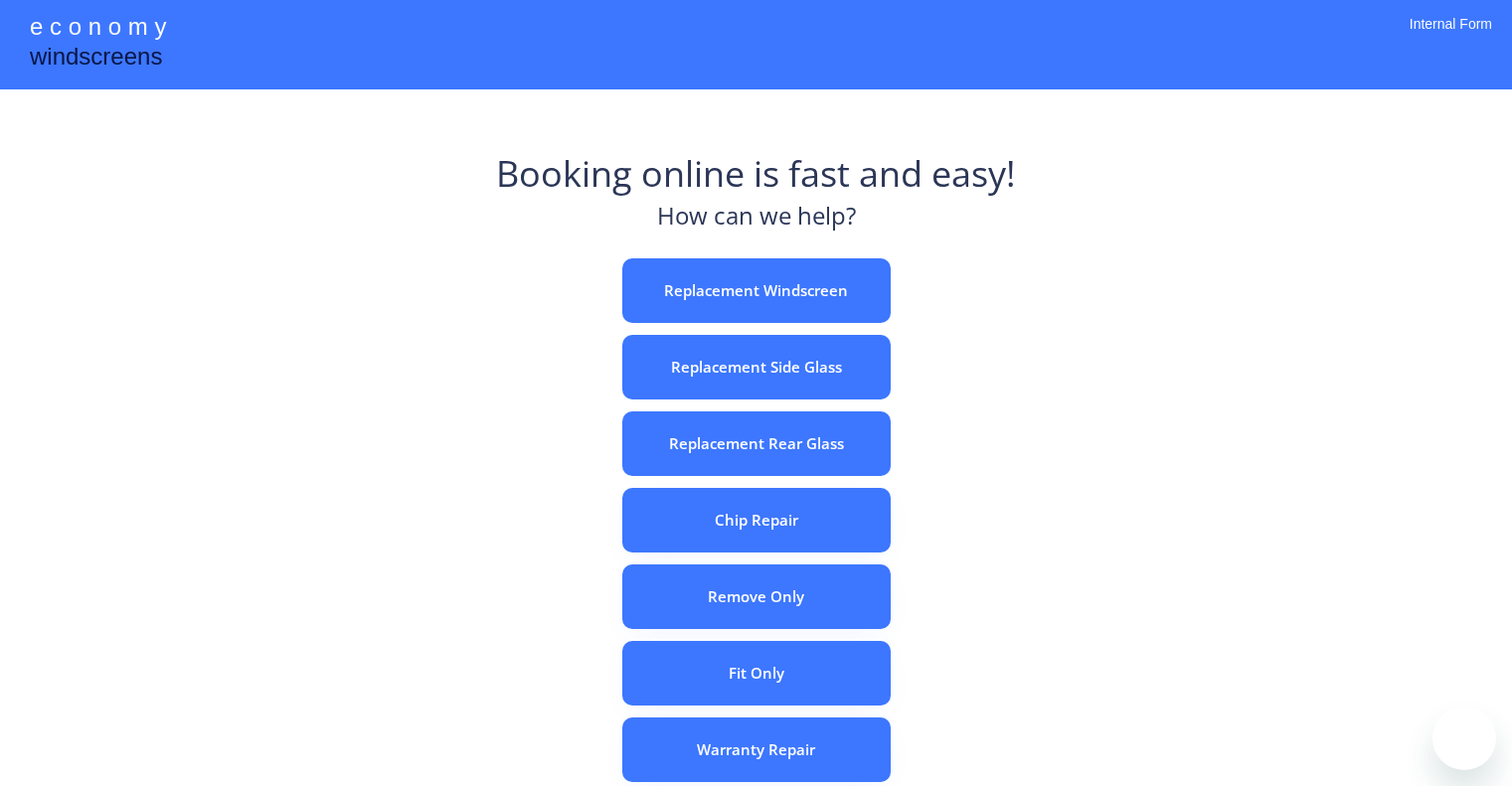 scroll, scrollTop: 199, scrollLeft: 0, axis: vertical 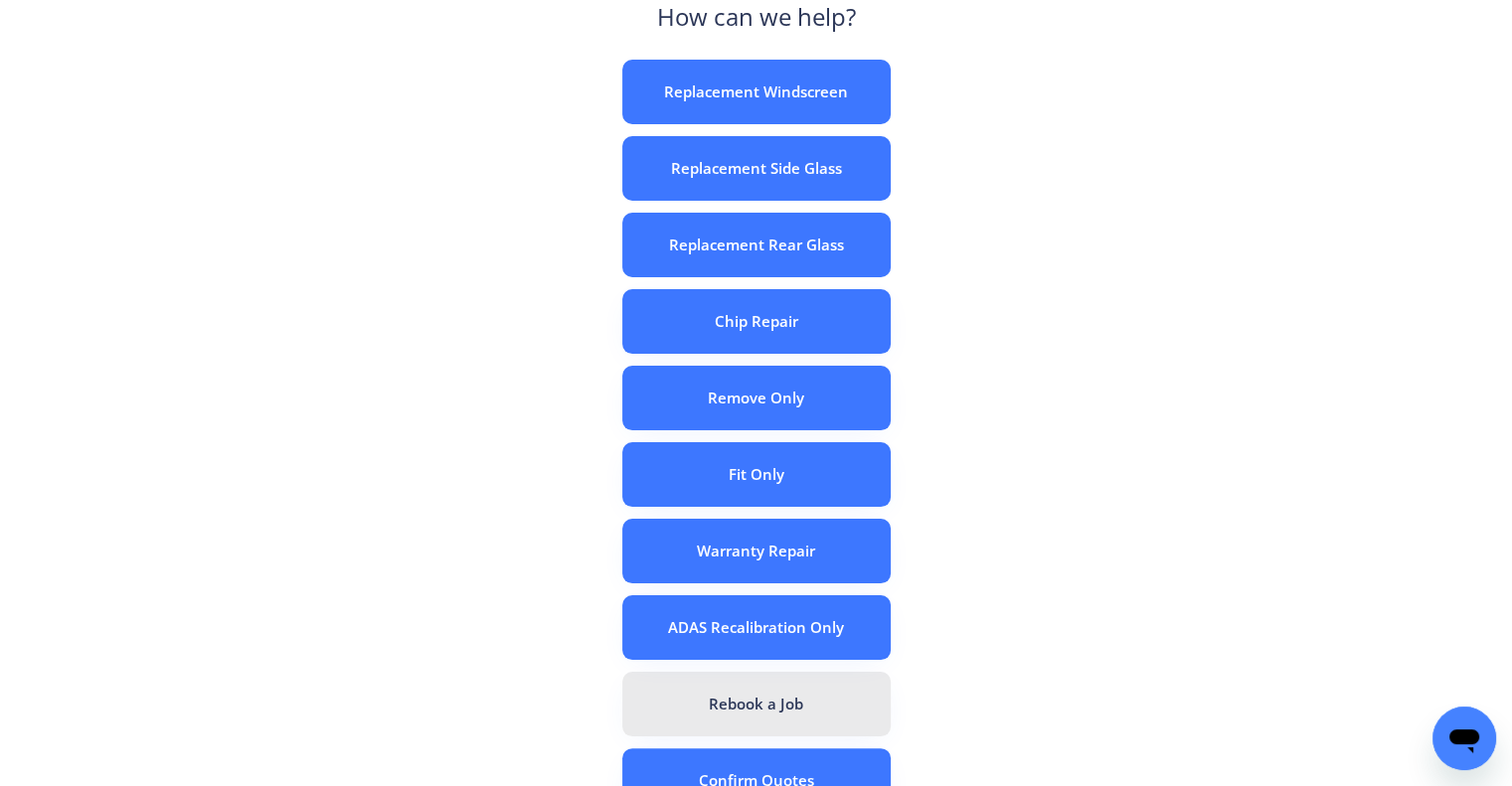 click on "Rebook a Job" at bounding box center (756, 704) 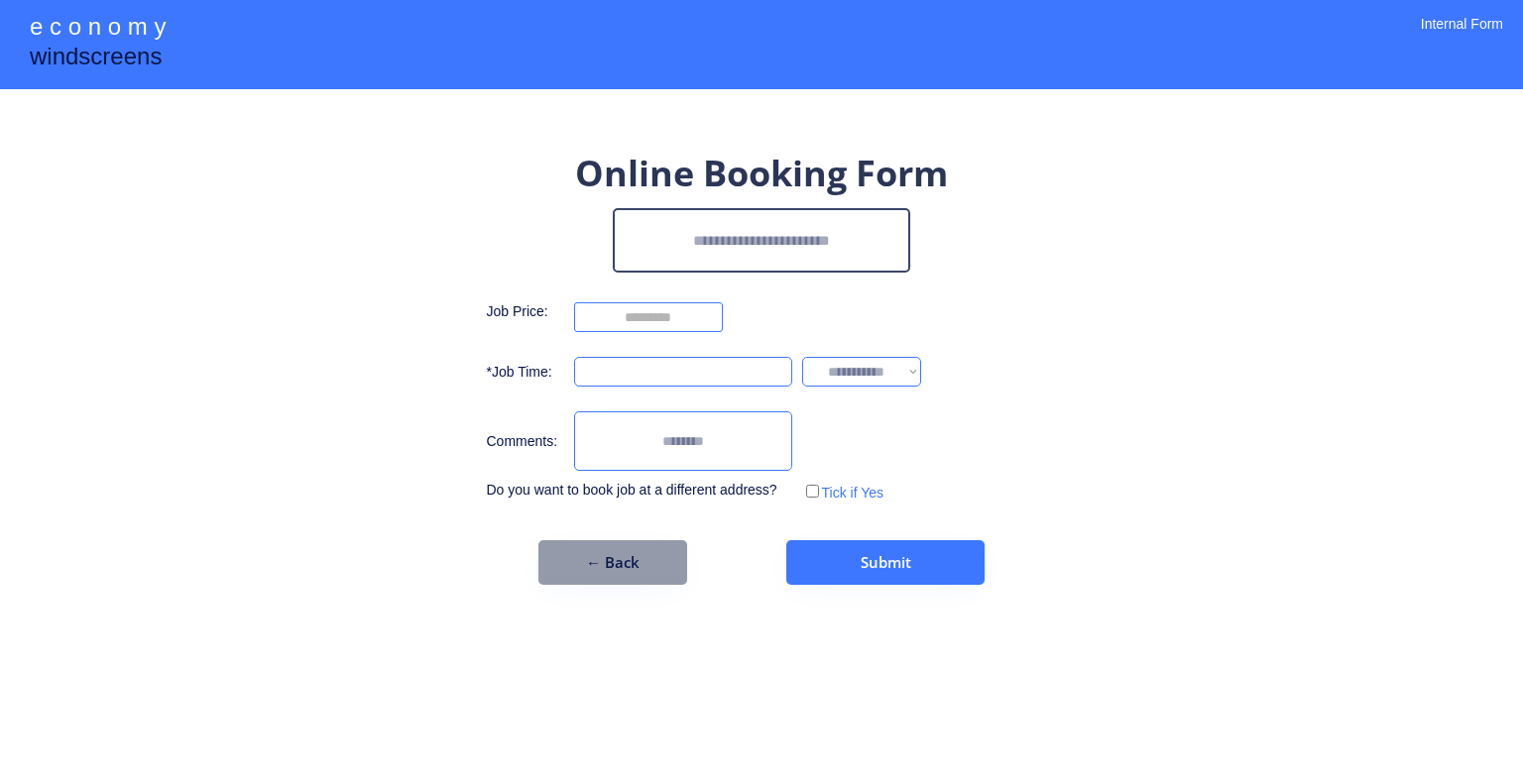 scroll, scrollTop: 0, scrollLeft: 0, axis: both 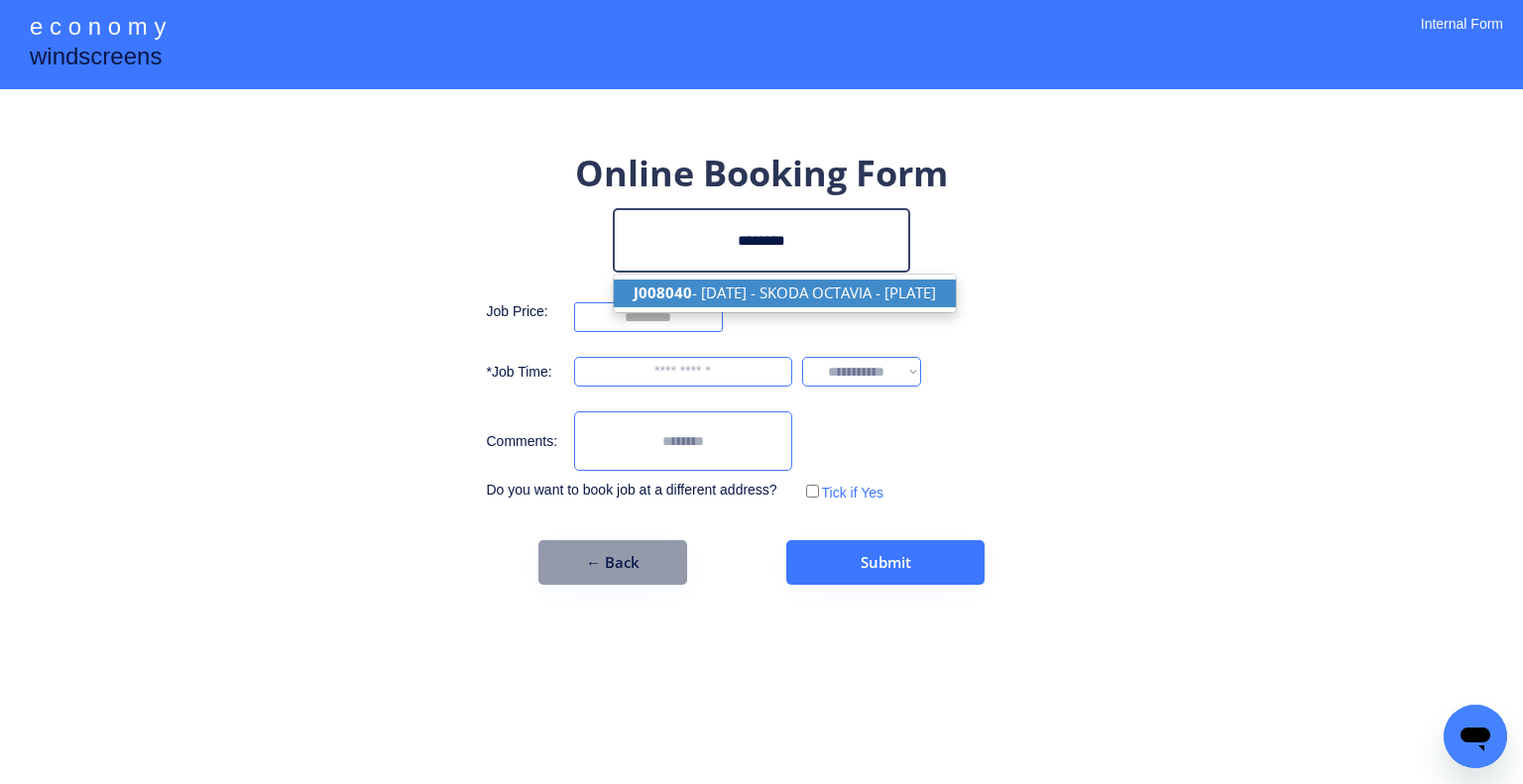 click on "J008040  - [DATE] - SKODA OCTAVIA - [PLATE]" at bounding box center (784, 292) 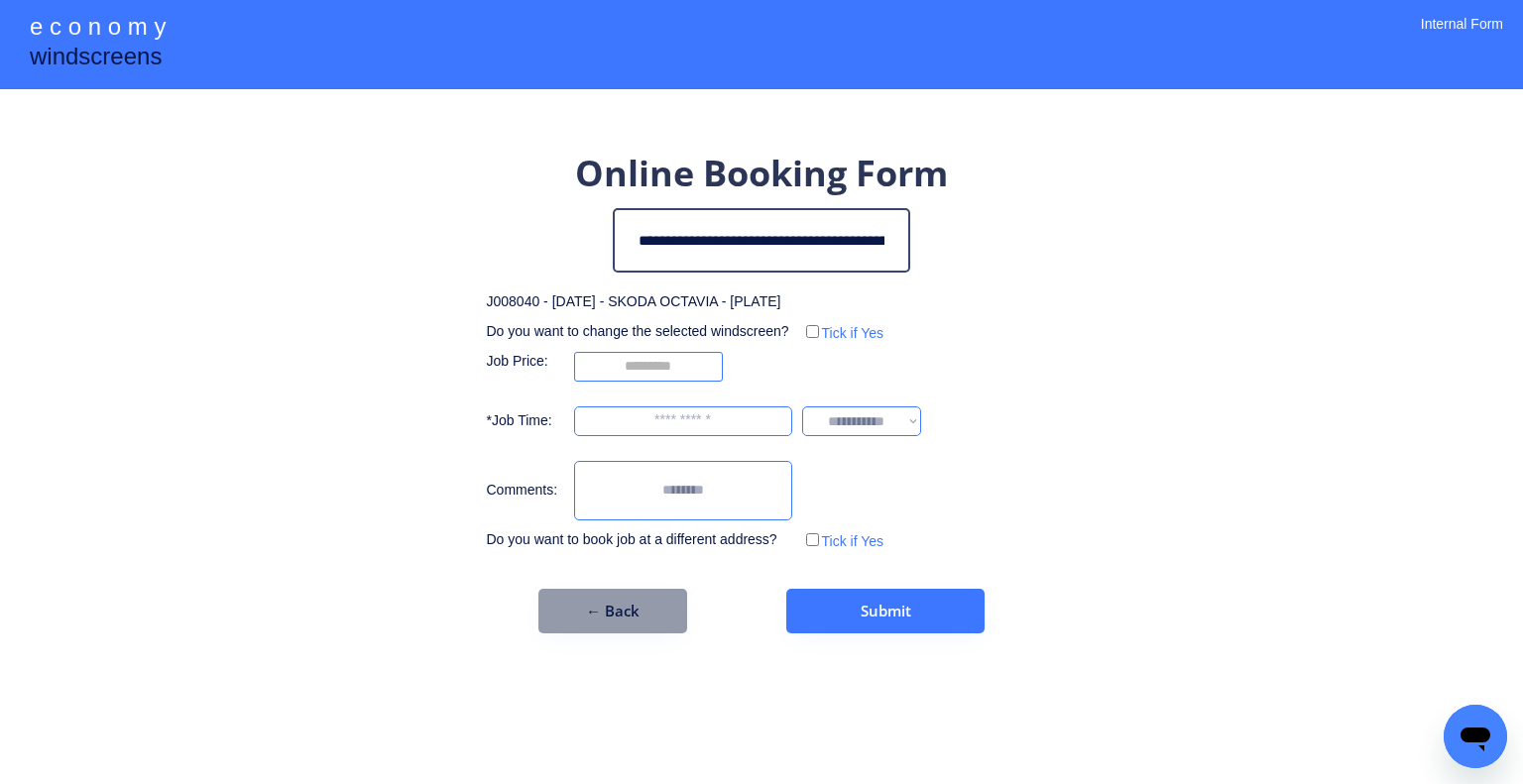 type on "**********" 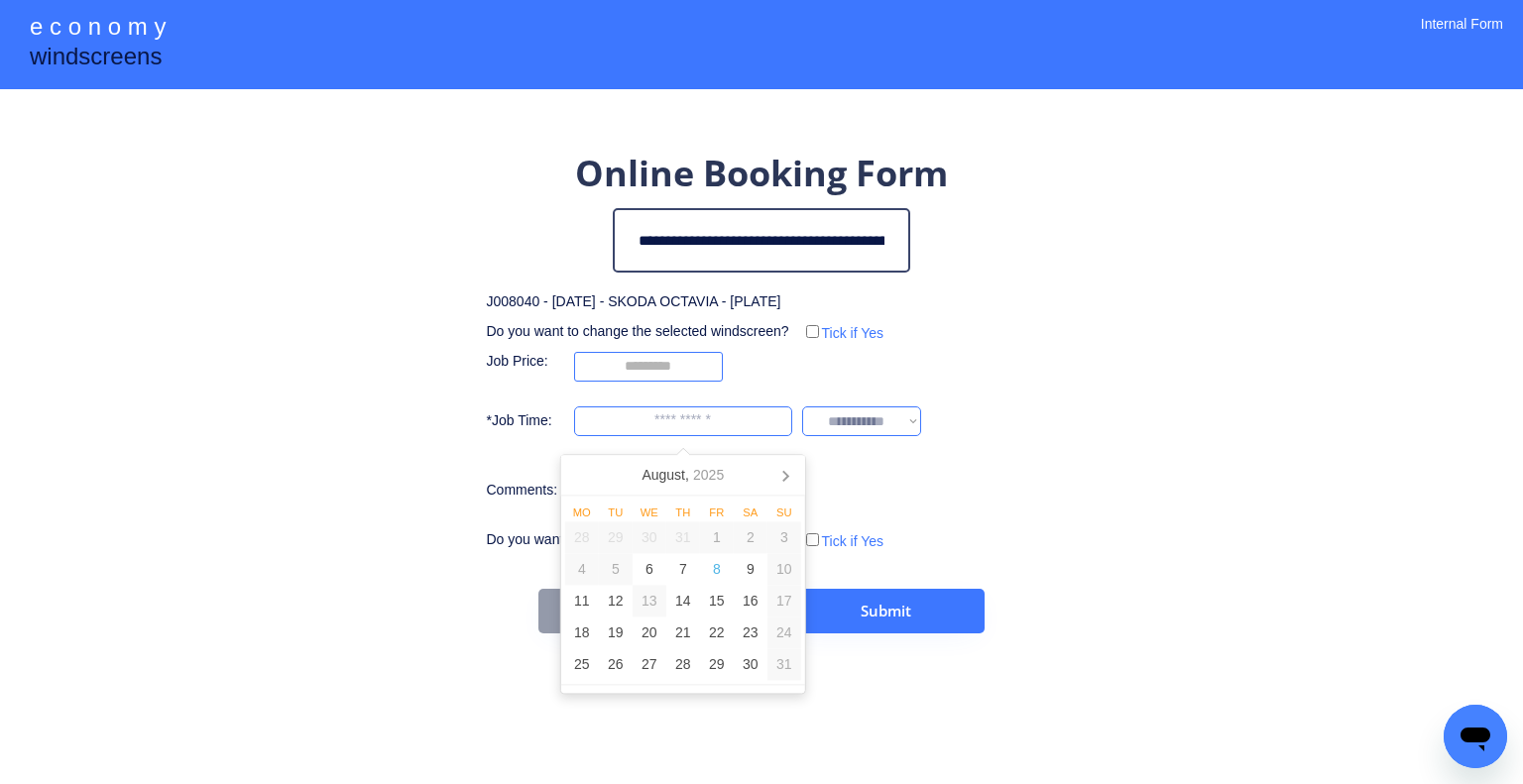 click at bounding box center [683, 421] 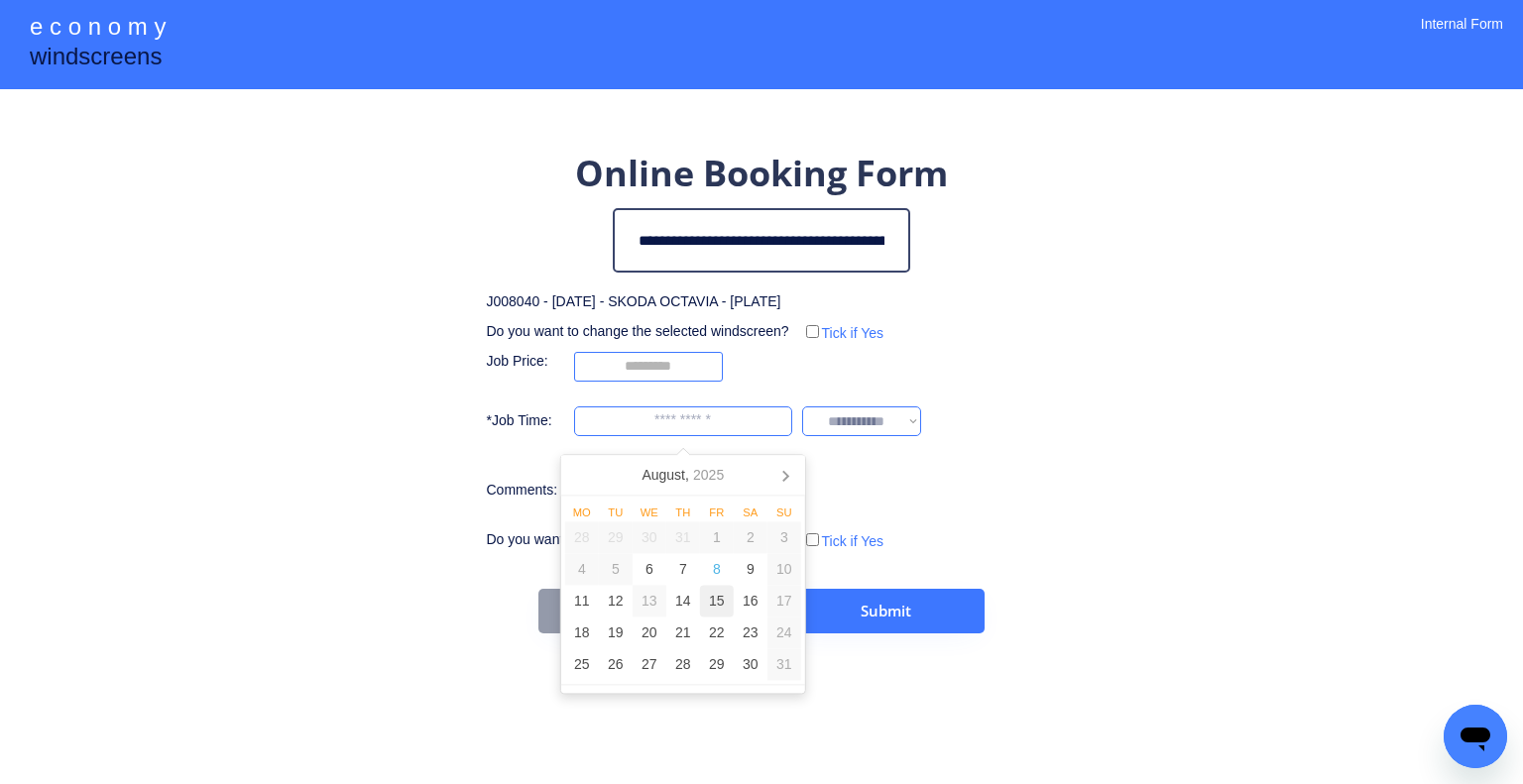 click on "15" at bounding box center (717, 602) 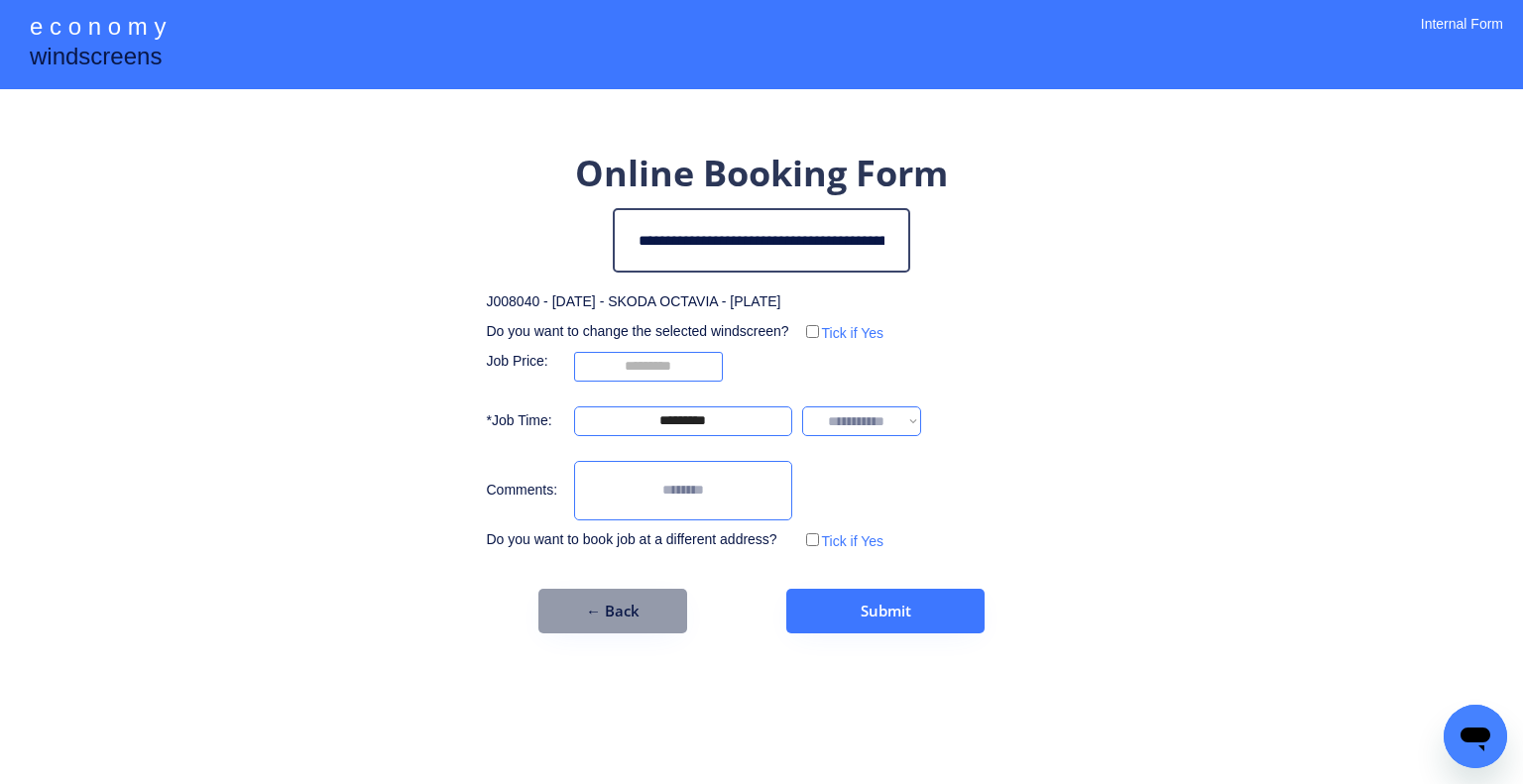click on "**********" at bounding box center [762, 392] 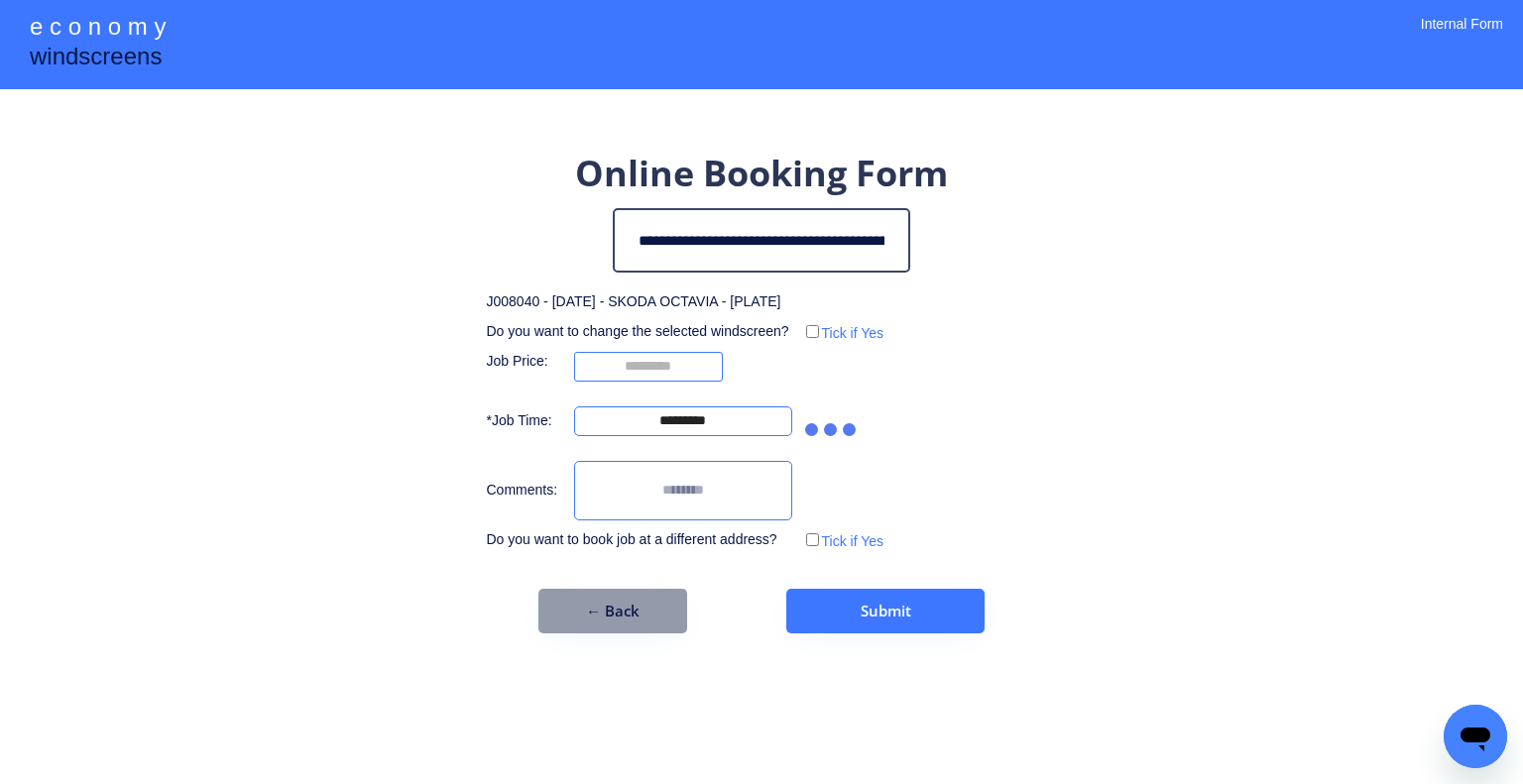 click on "**********" at bounding box center (762, 392) 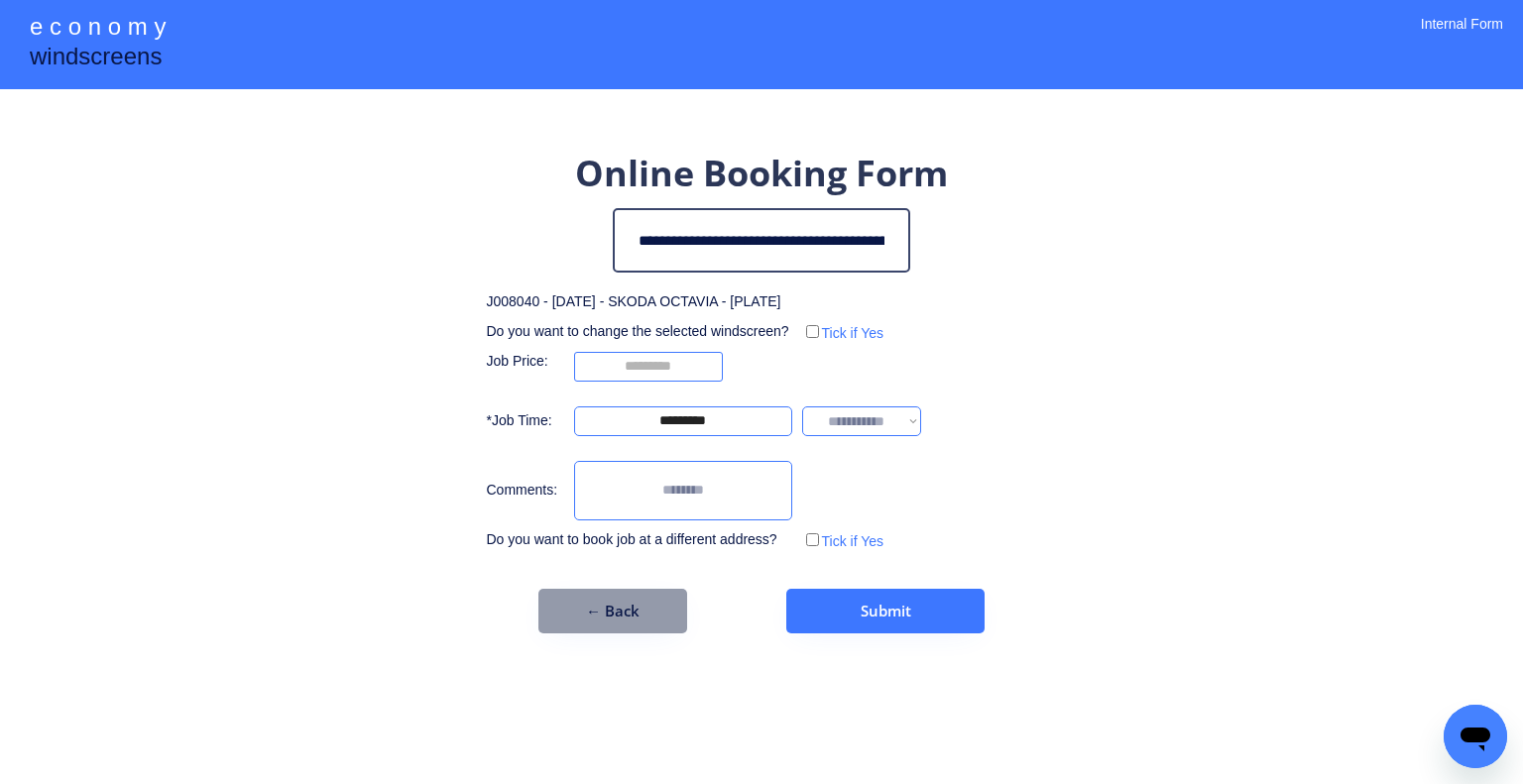 click on "**********" at bounding box center (862, 421) 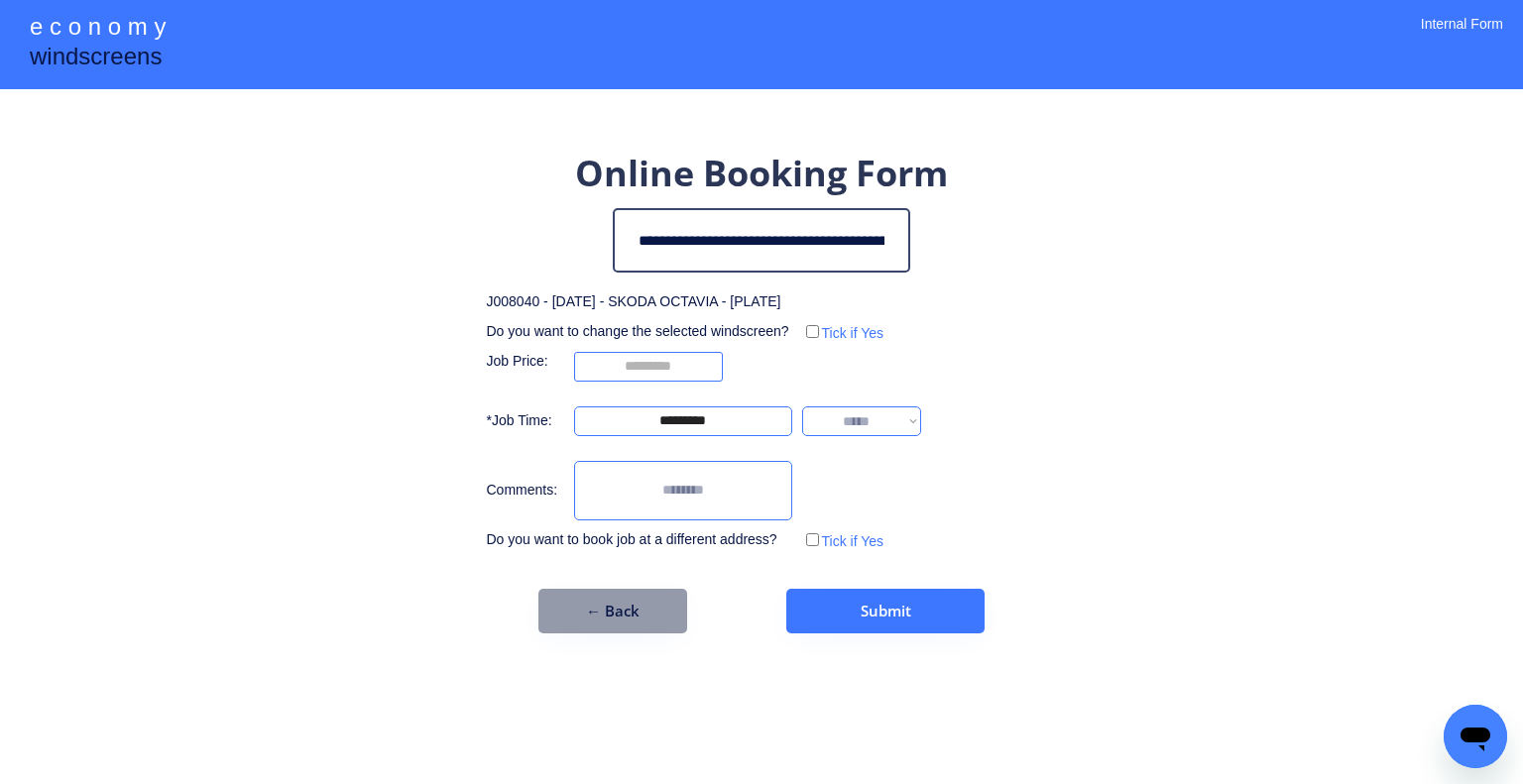 click on "**********" at bounding box center (862, 421) 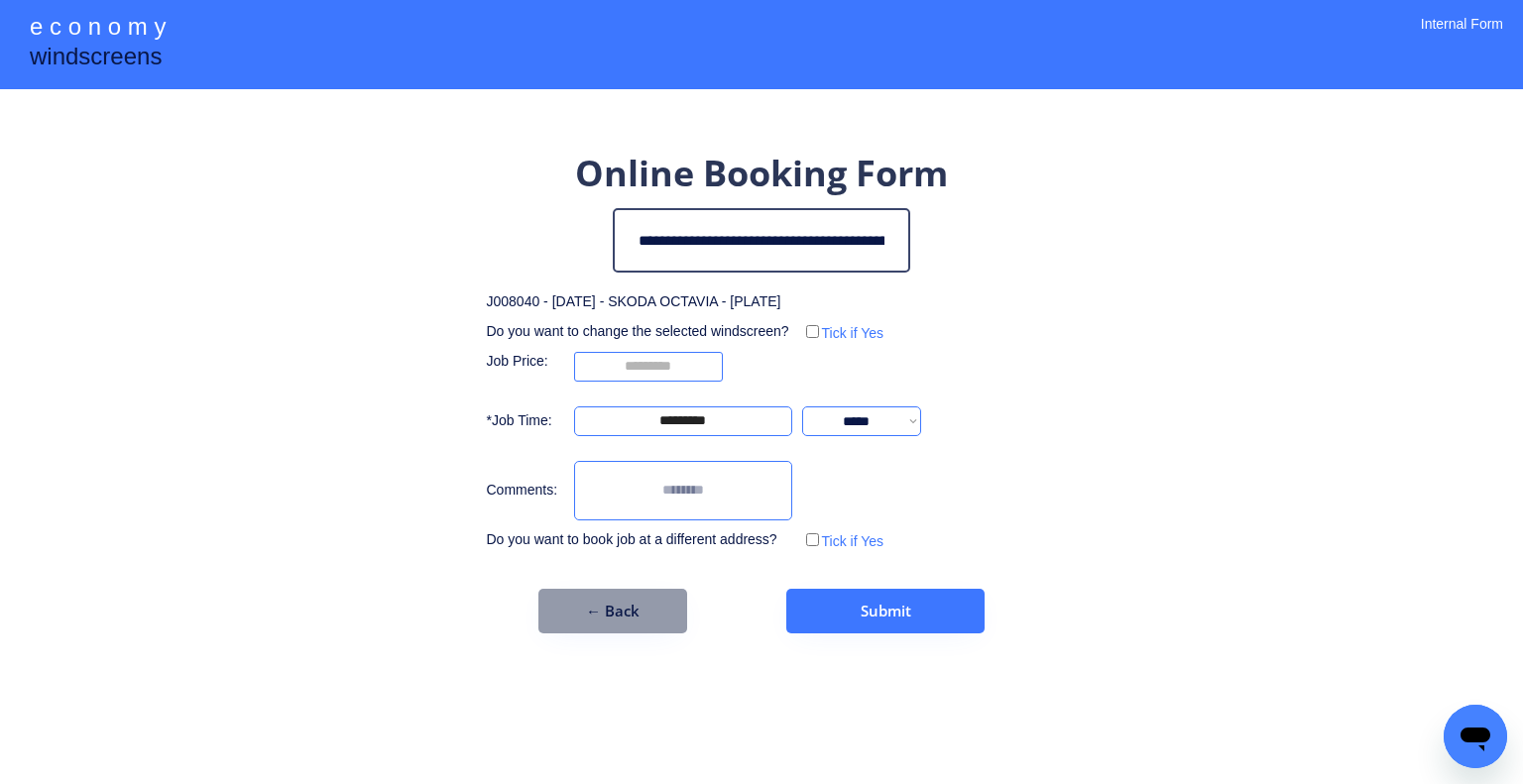 click on "**********" at bounding box center [762, 391] 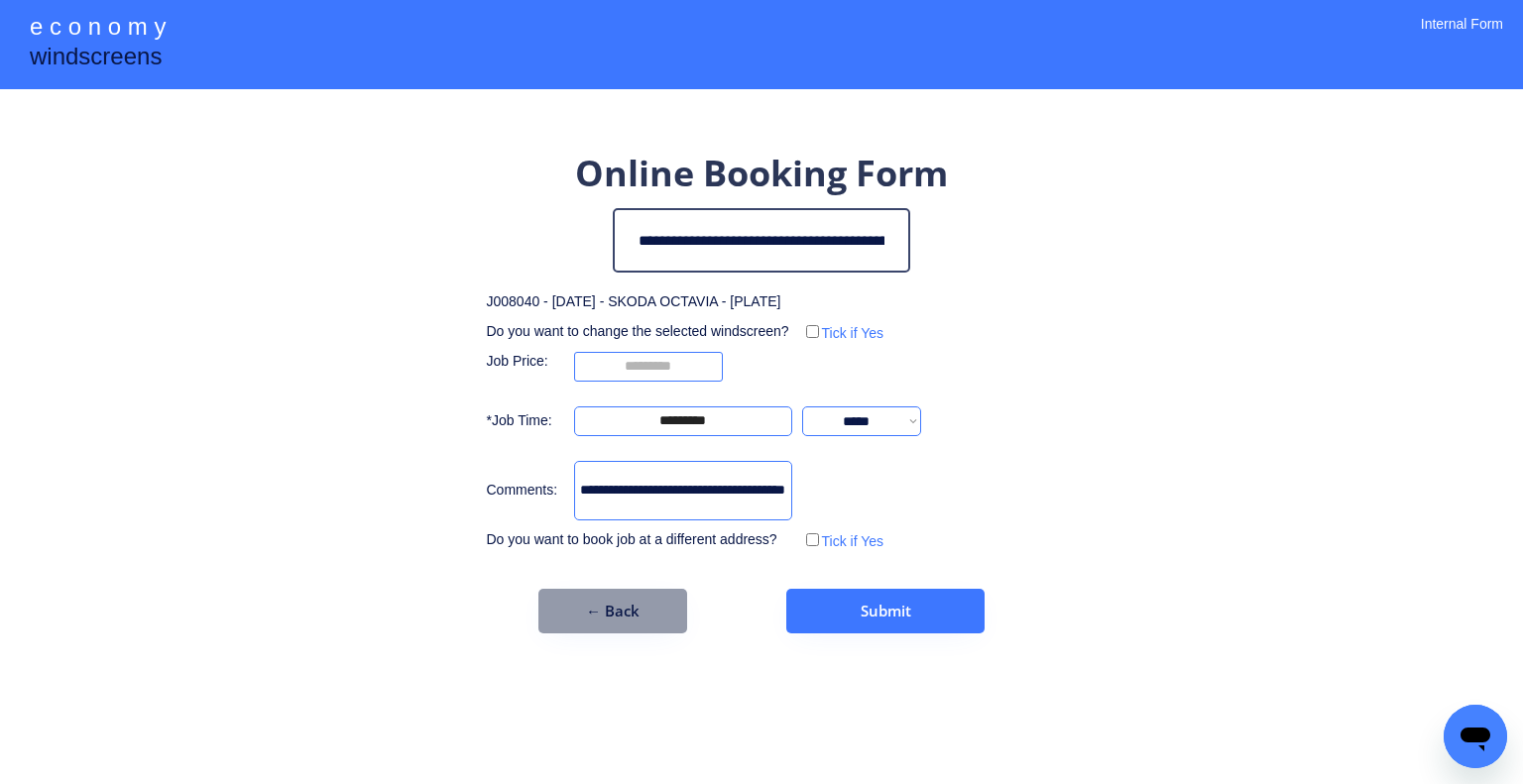 scroll, scrollTop: 0, scrollLeft: 50, axis: horizontal 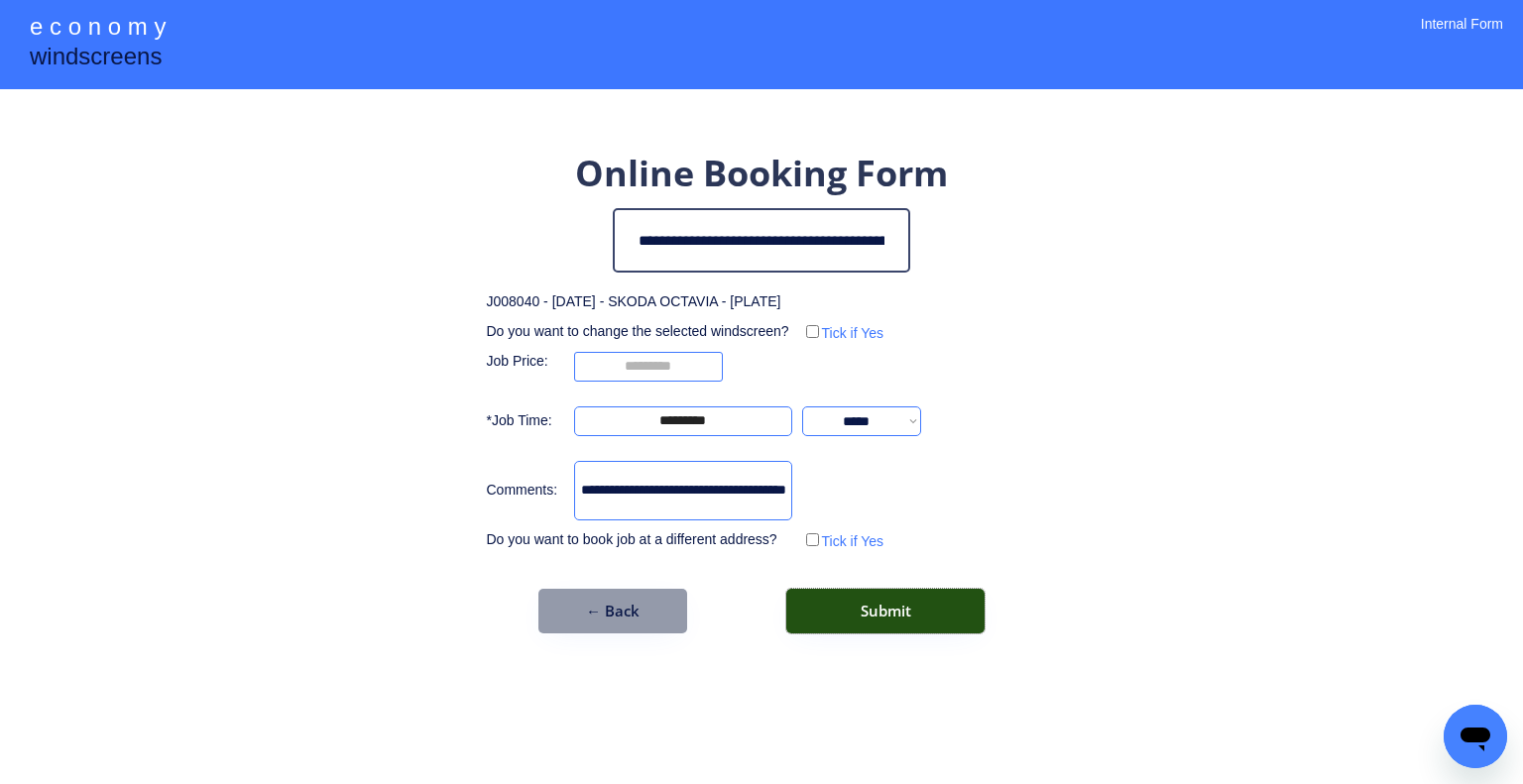 click on "Submit" at bounding box center (885, 611) 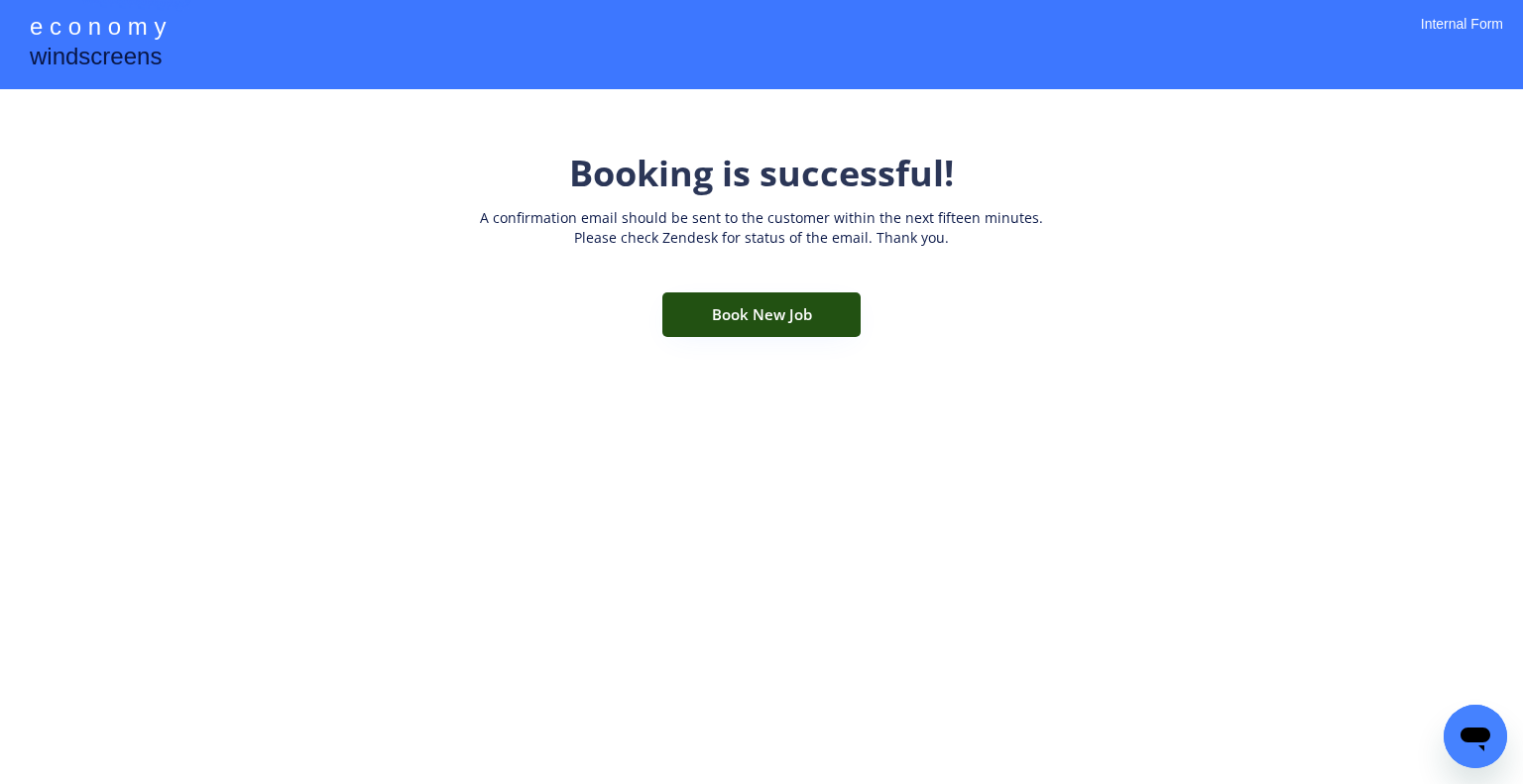 click on "Book New Job" at bounding box center (762, 314) 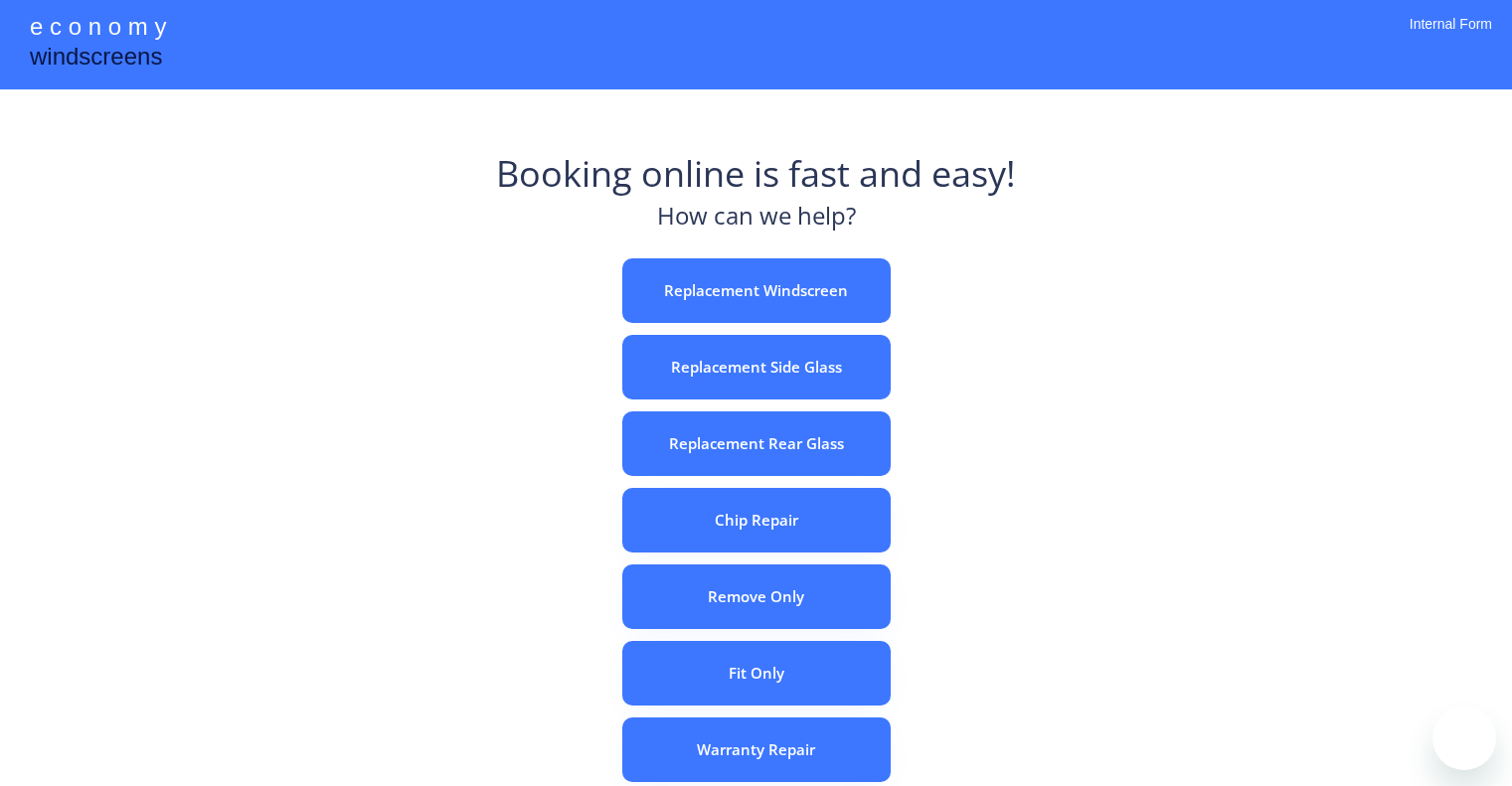 scroll, scrollTop: 0, scrollLeft: 0, axis: both 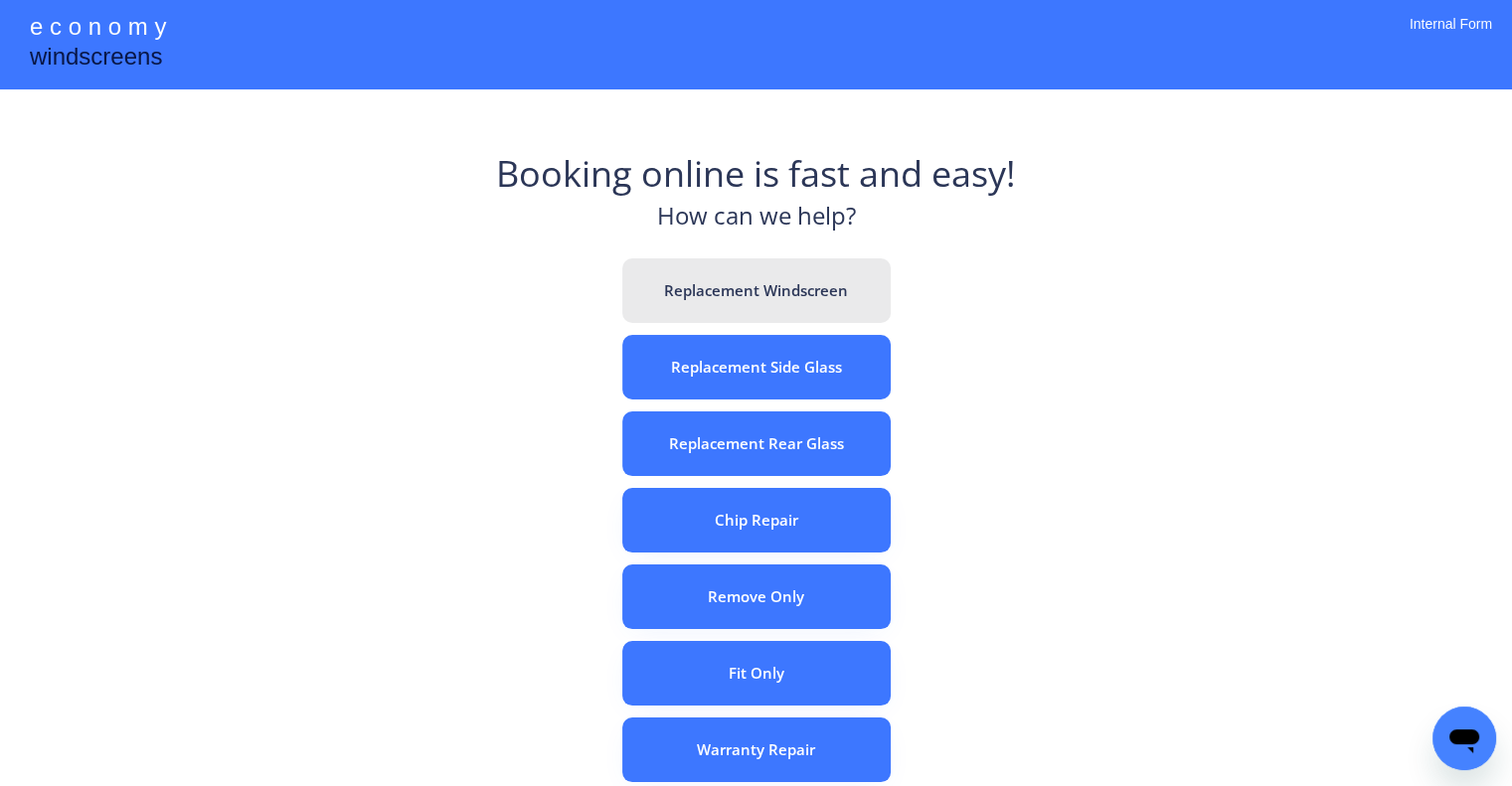 click on "Replacement Windscreen" at bounding box center [756, 290] 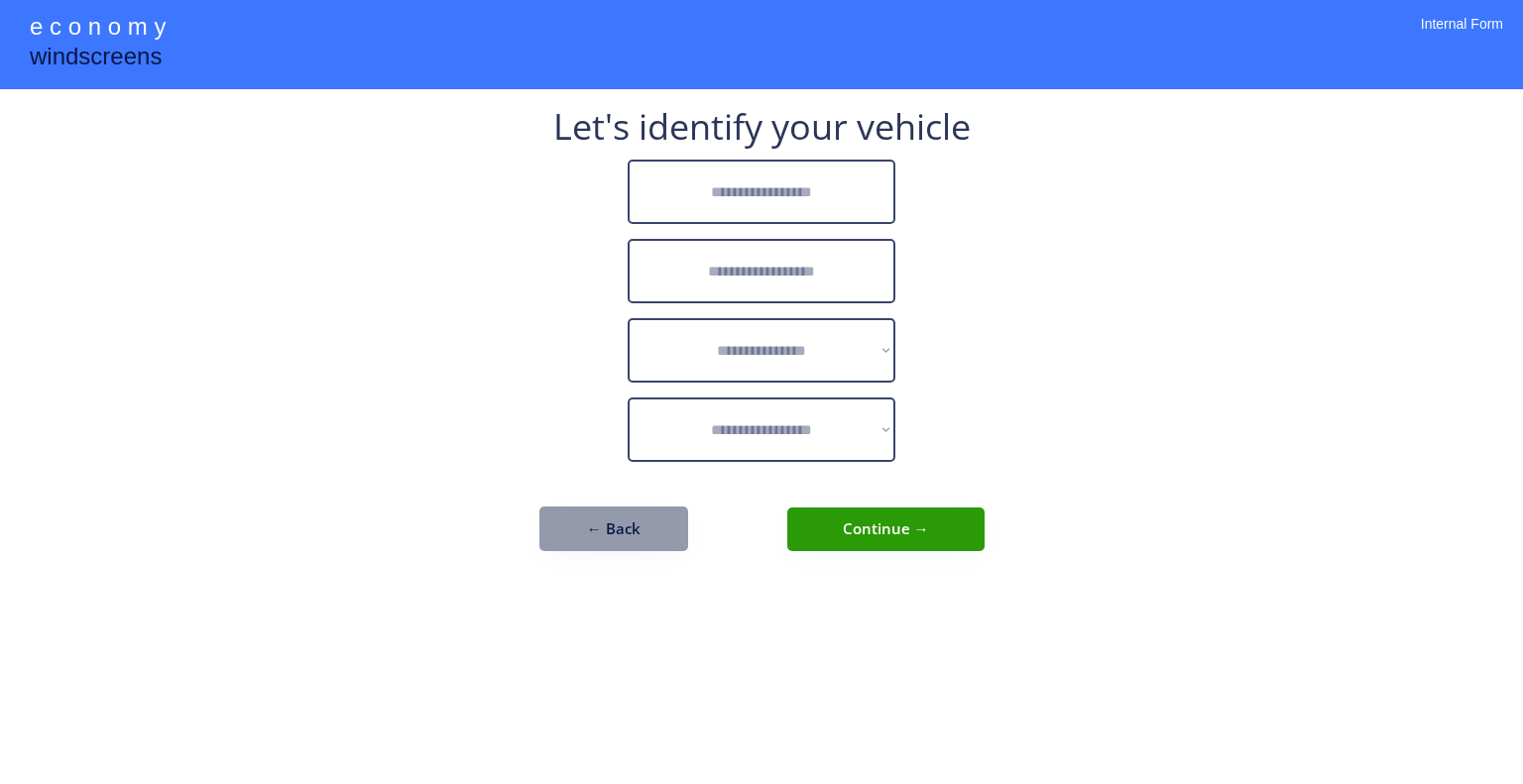 scroll, scrollTop: 0, scrollLeft: 0, axis: both 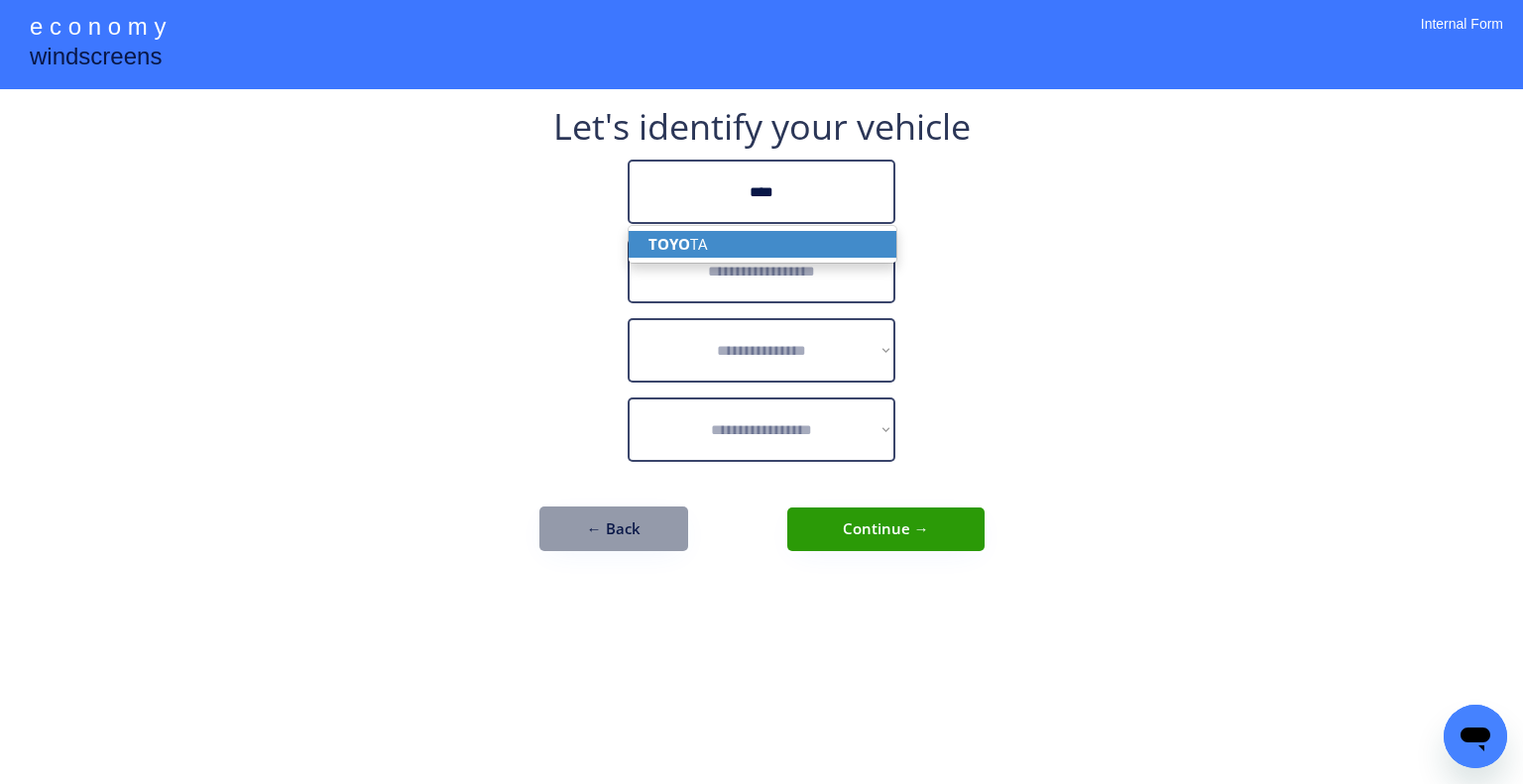click on "TOYO TA" at bounding box center (762, 244) 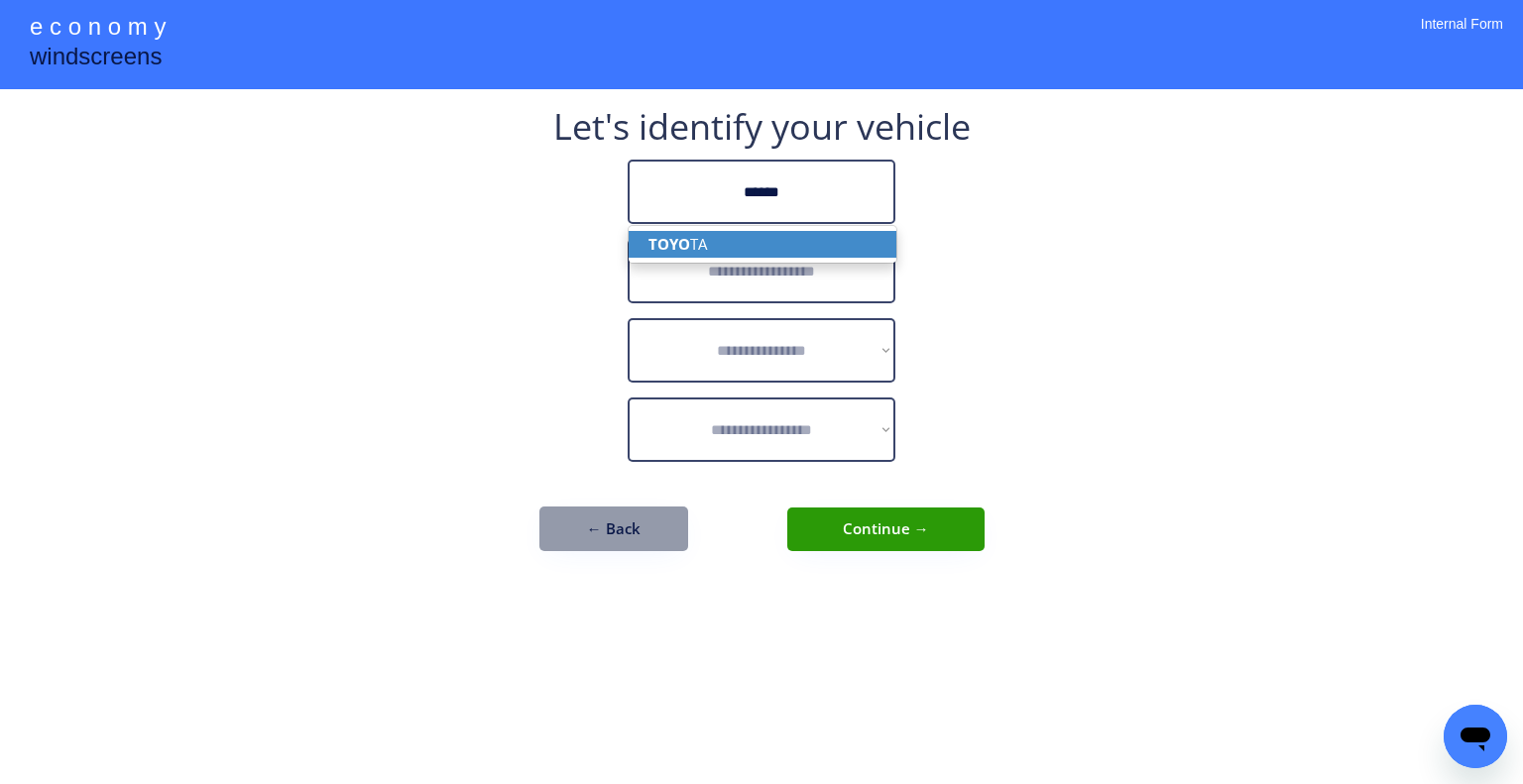 type on "******" 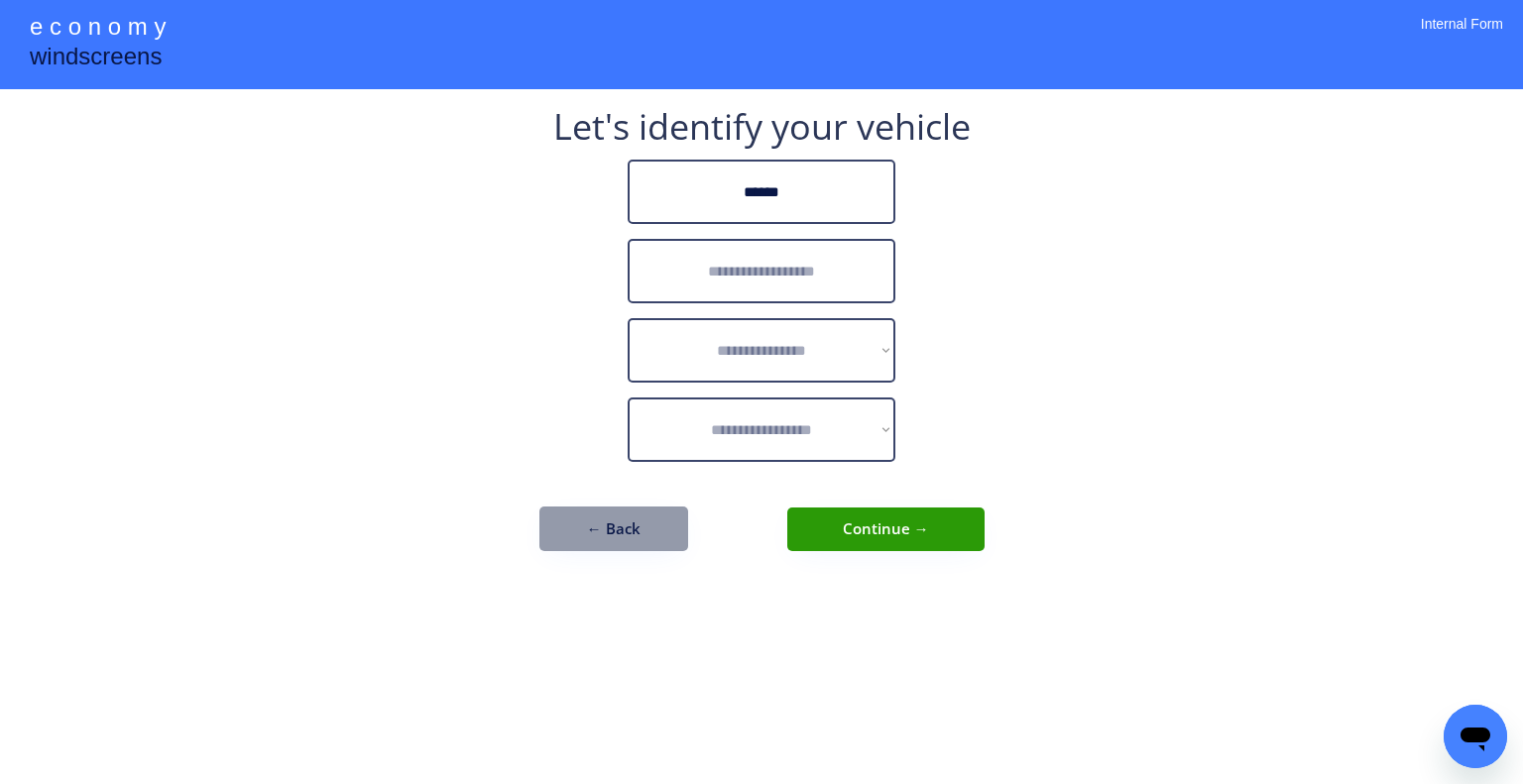 click at bounding box center [762, 271] 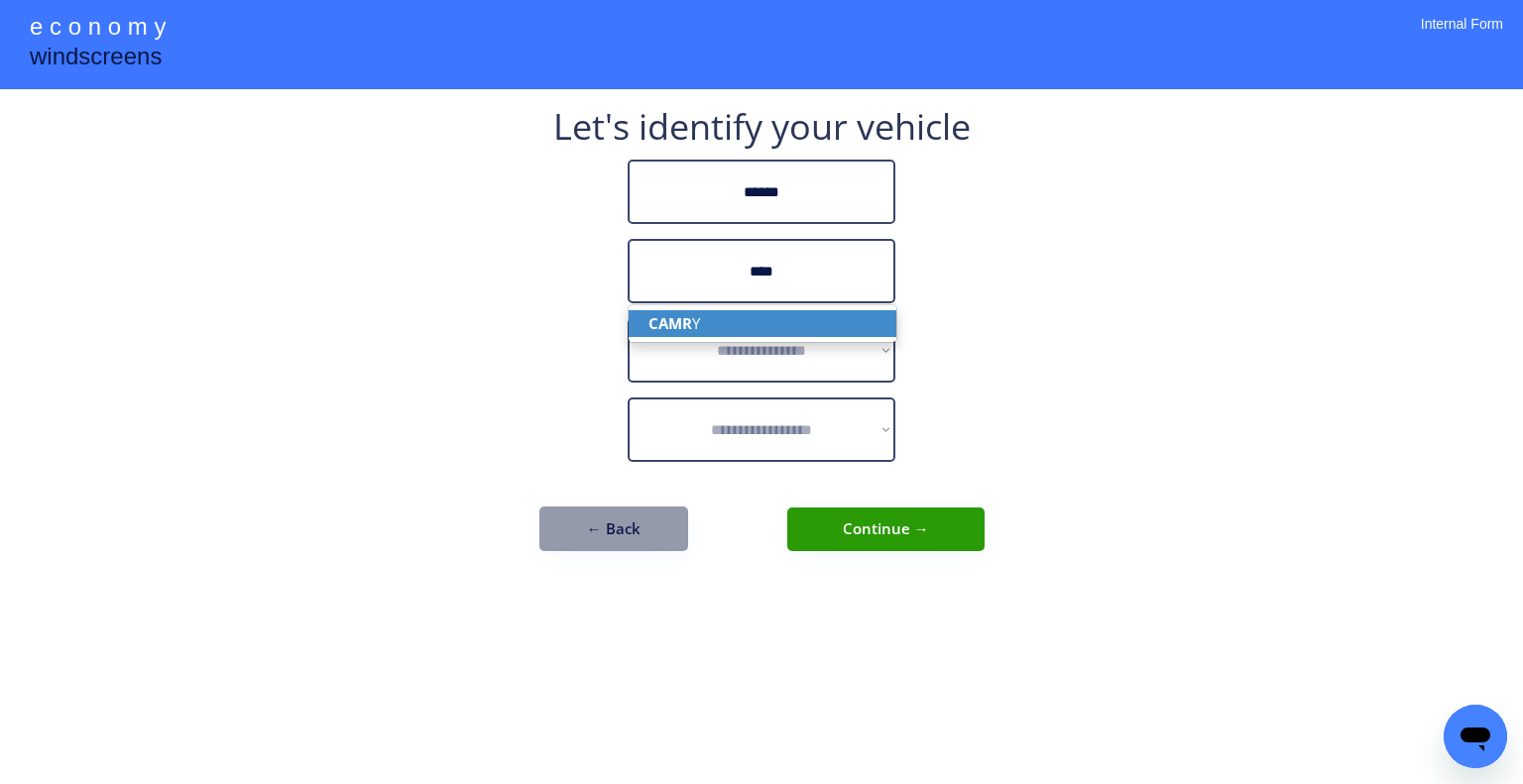 click on "CAMR Y" at bounding box center (762, 323) 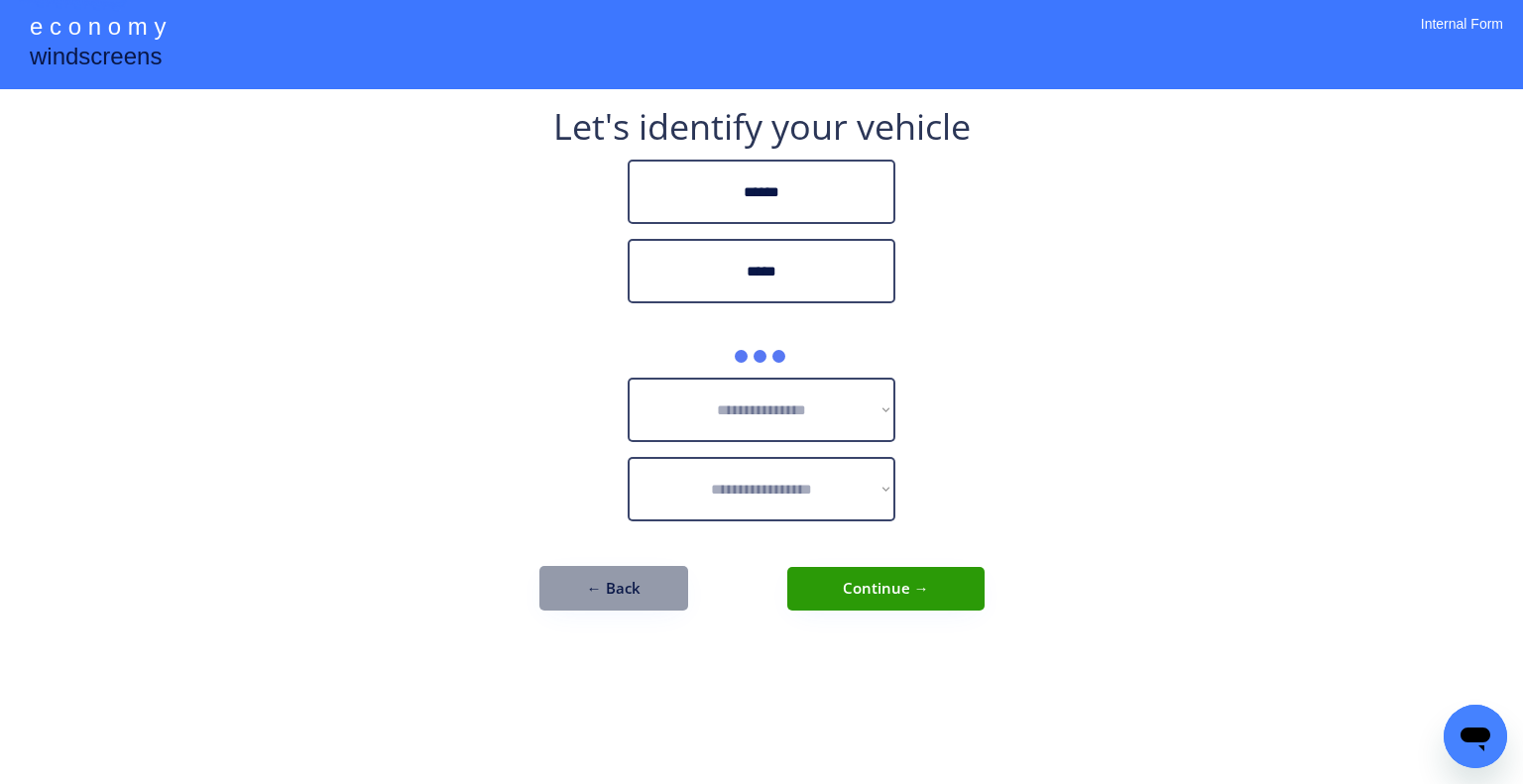 type on "*****" 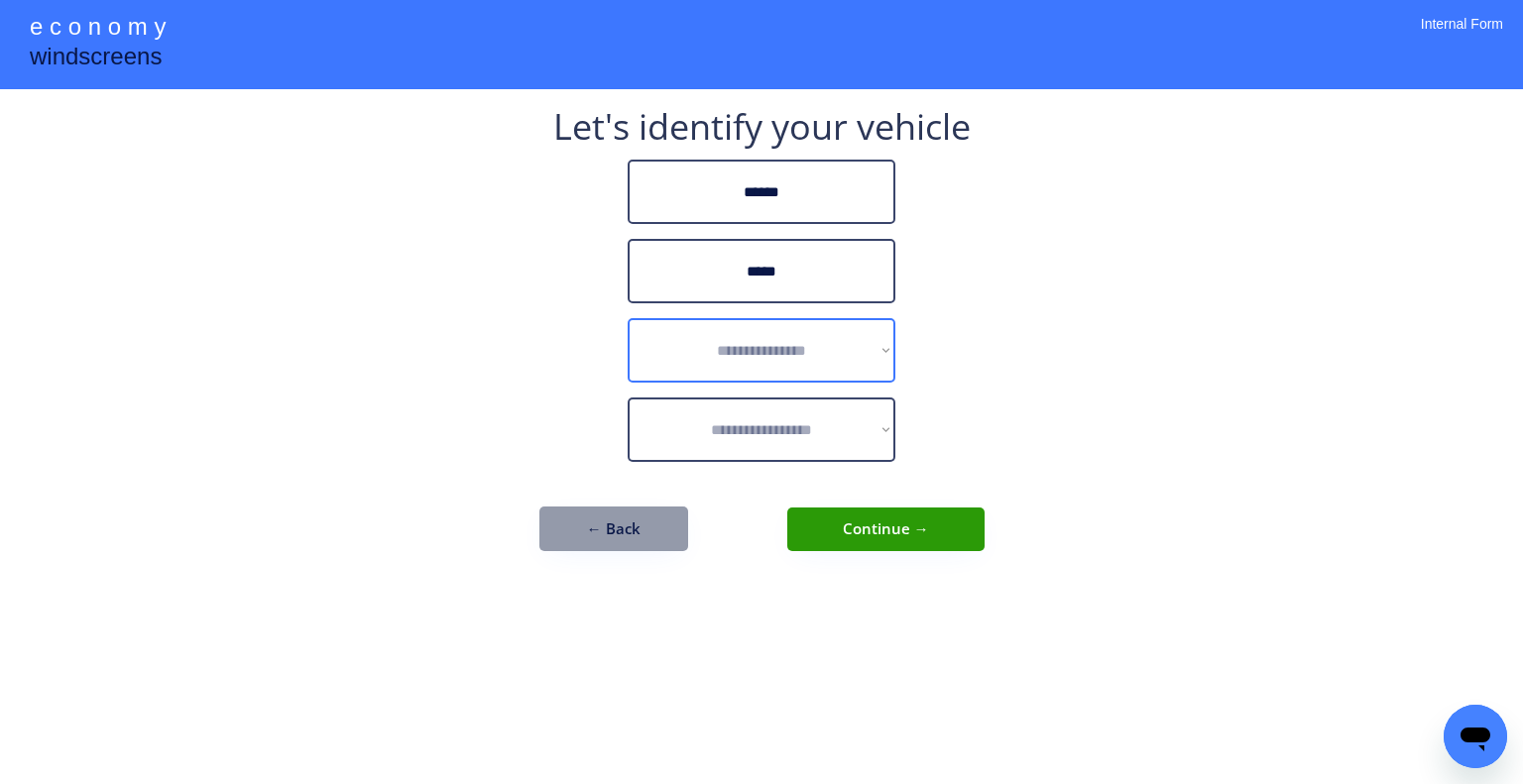 click on "**********" at bounding box center (762, 350) 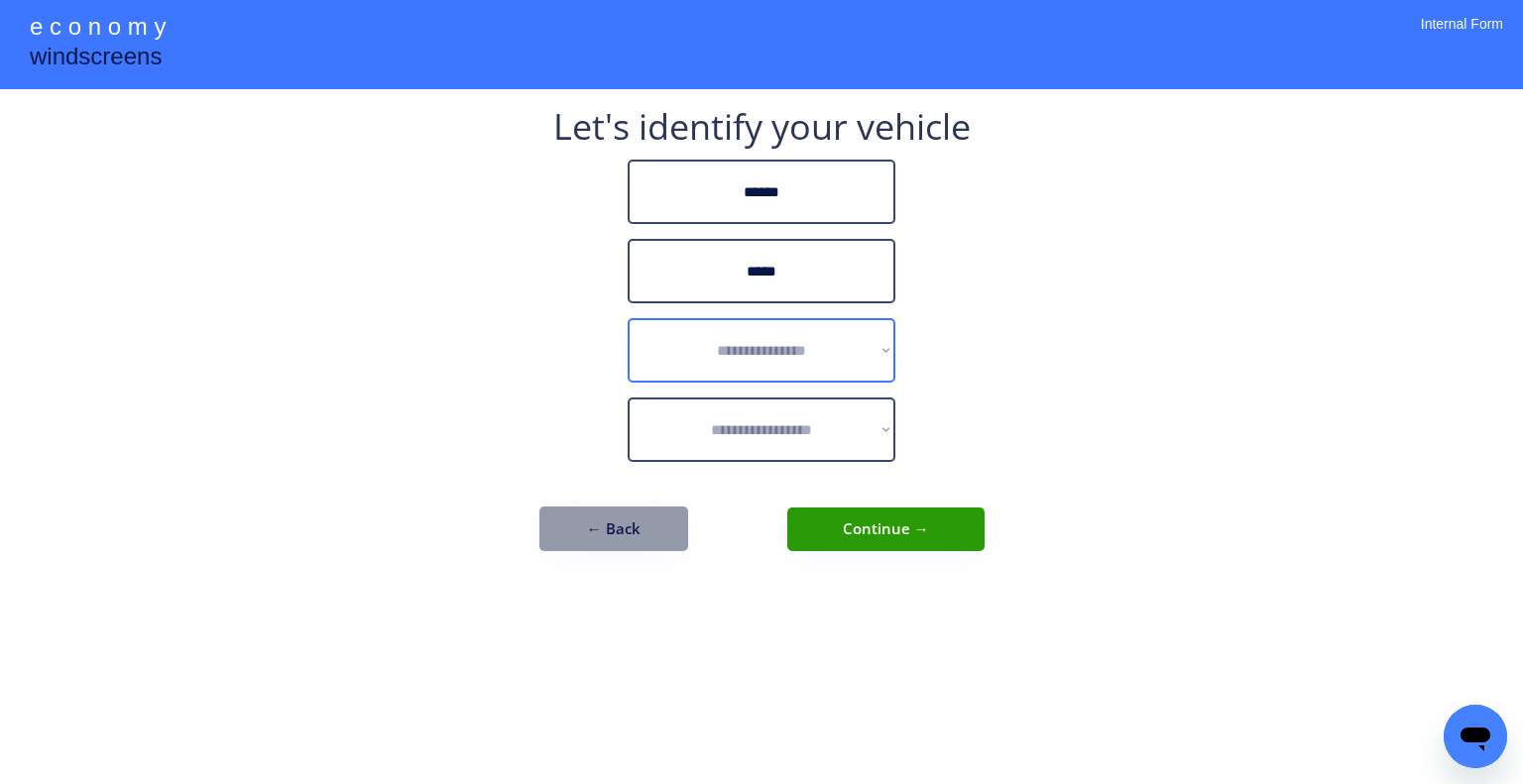 select on "******" 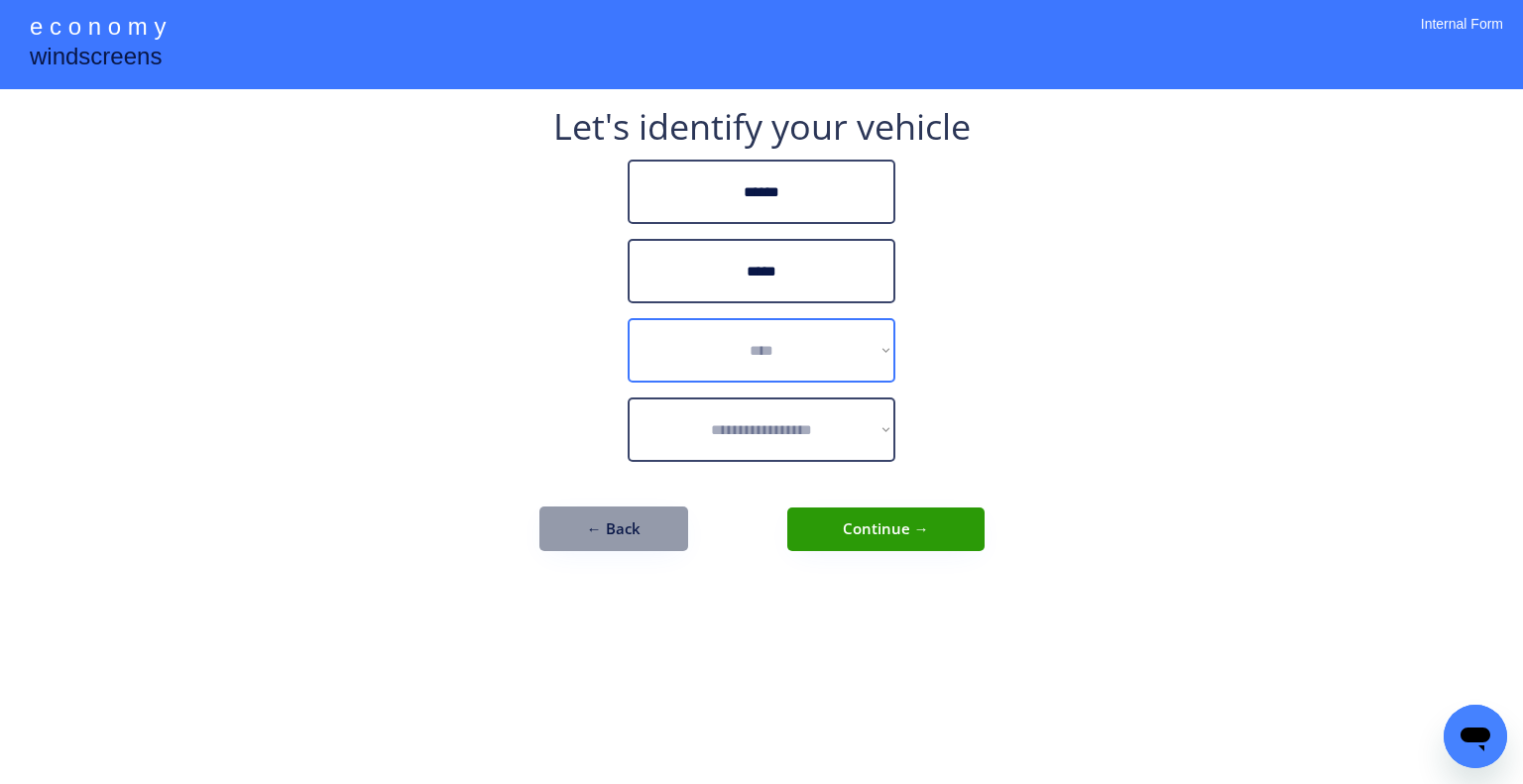 click on "**********" at bounding box center (762, 350) 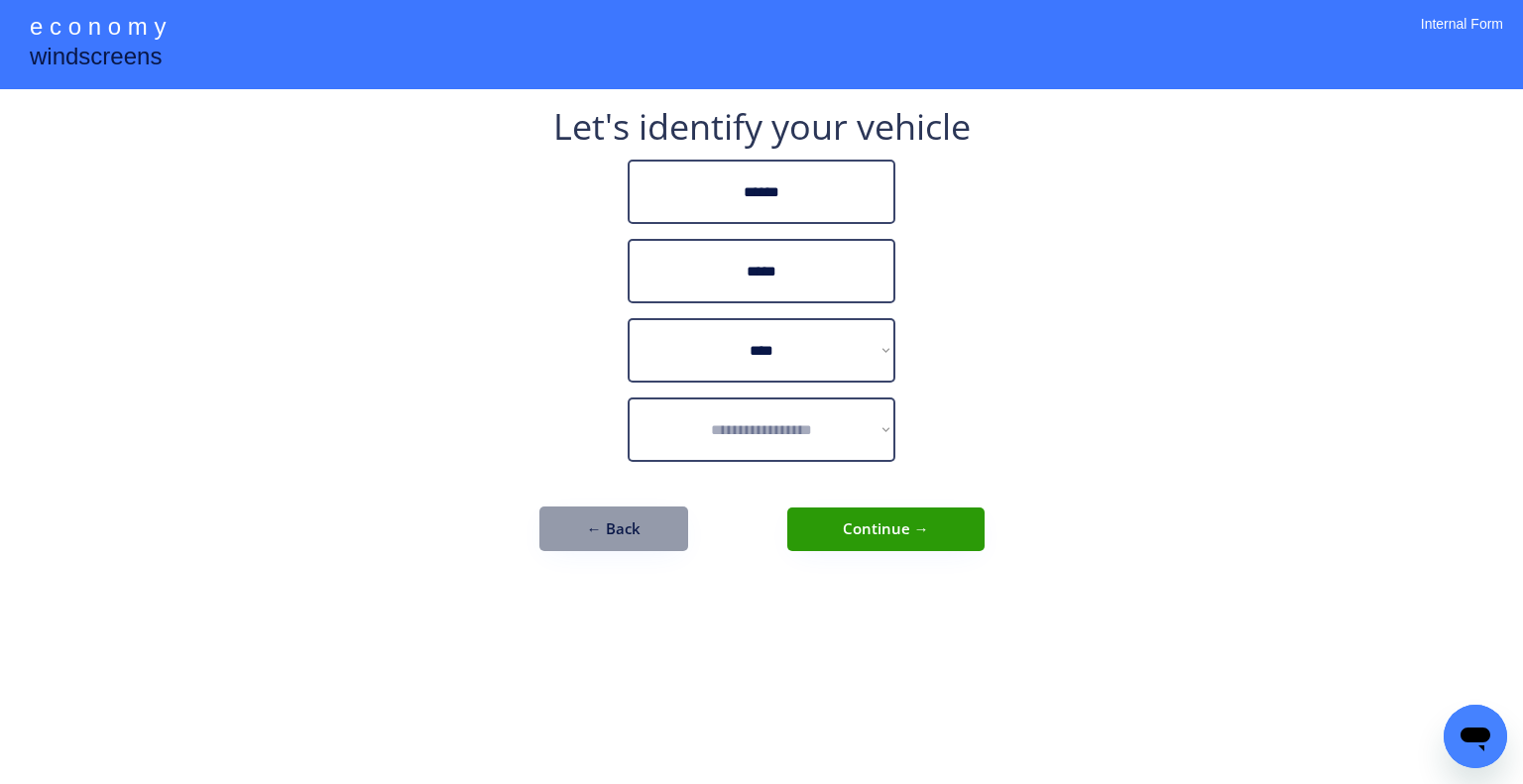 click on "**********" at bounding box center [762, 392] 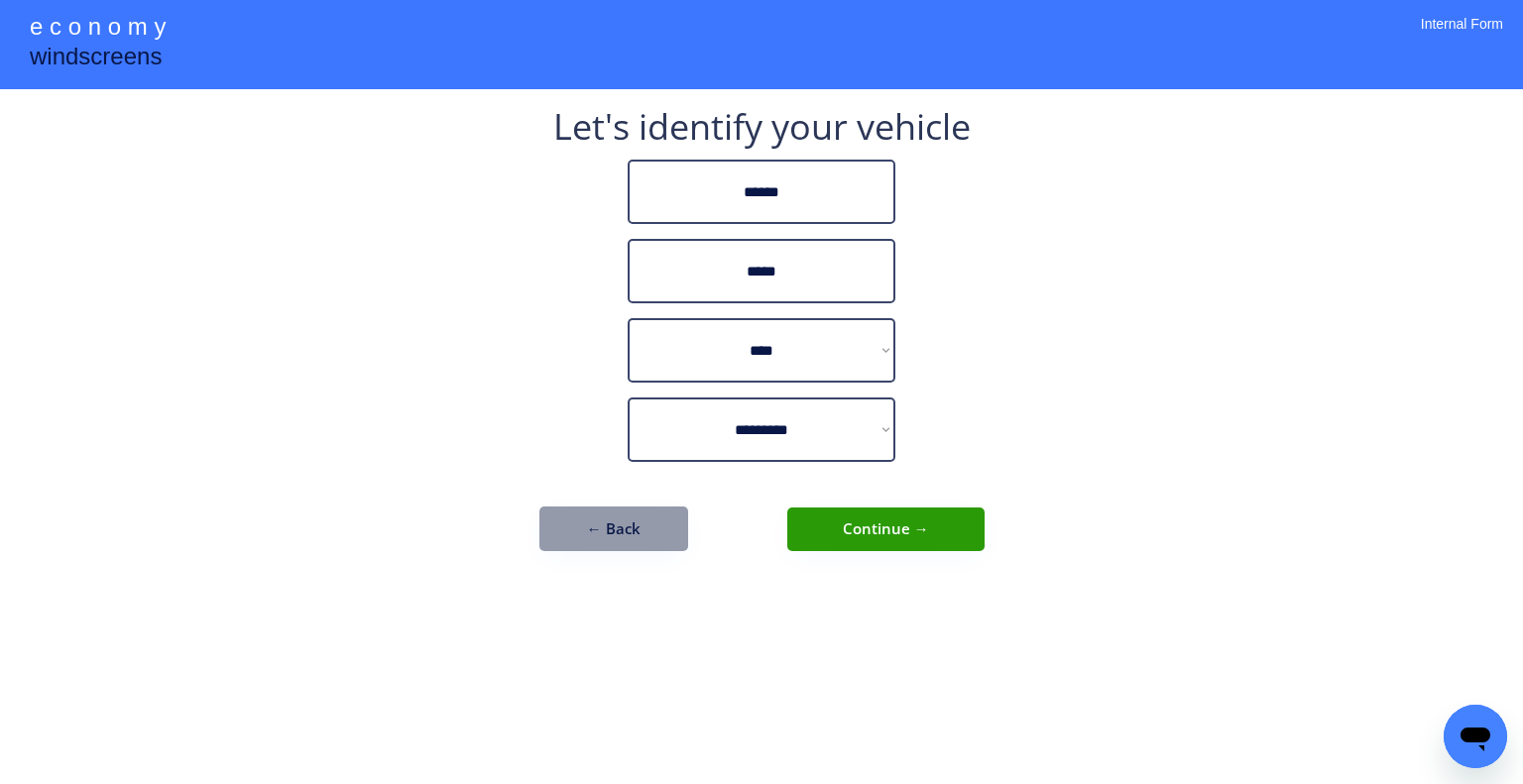 click on "Continue    →" at bounding box center (885, 529) 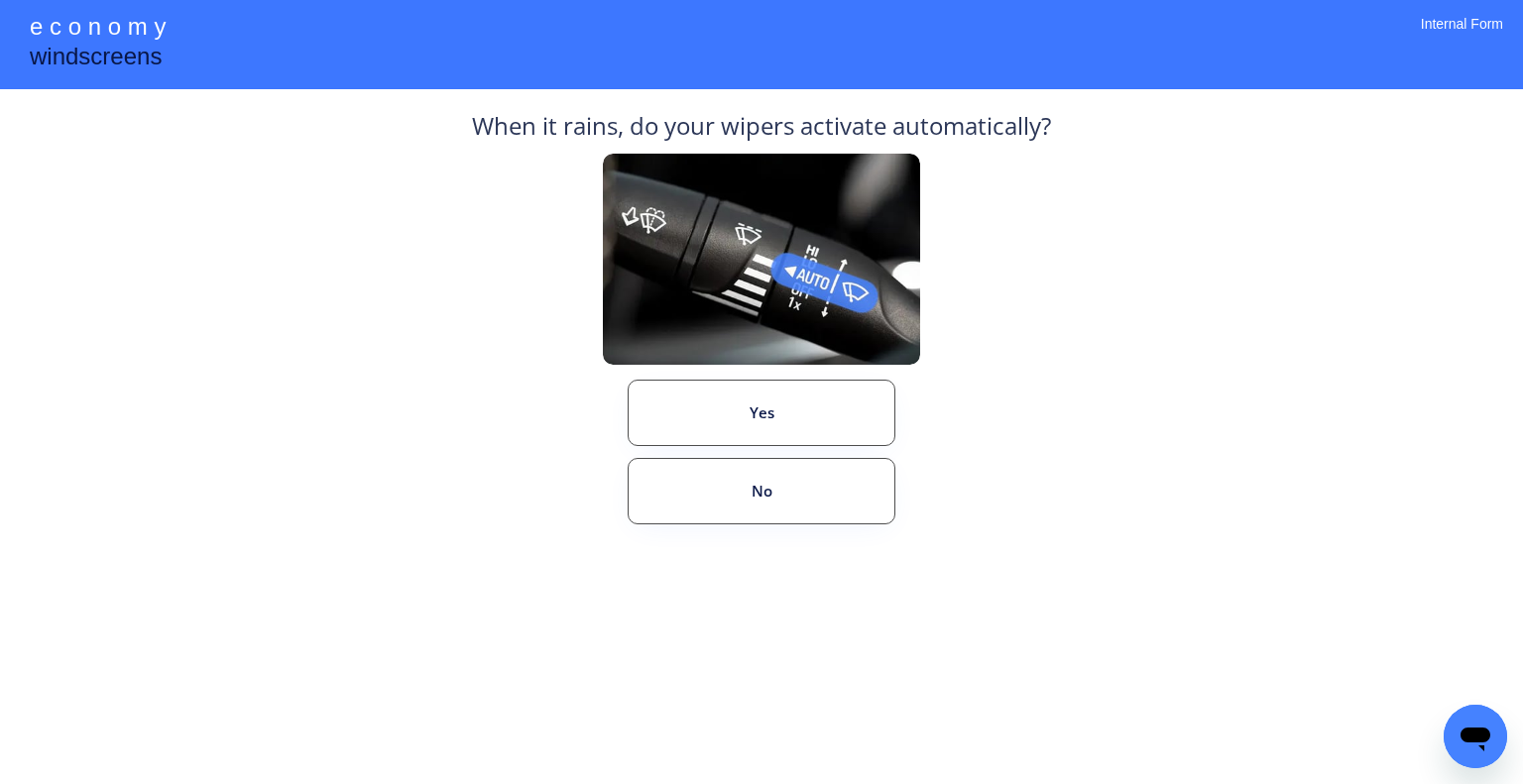 click on "Yes No" at bounding box center (762, 495) 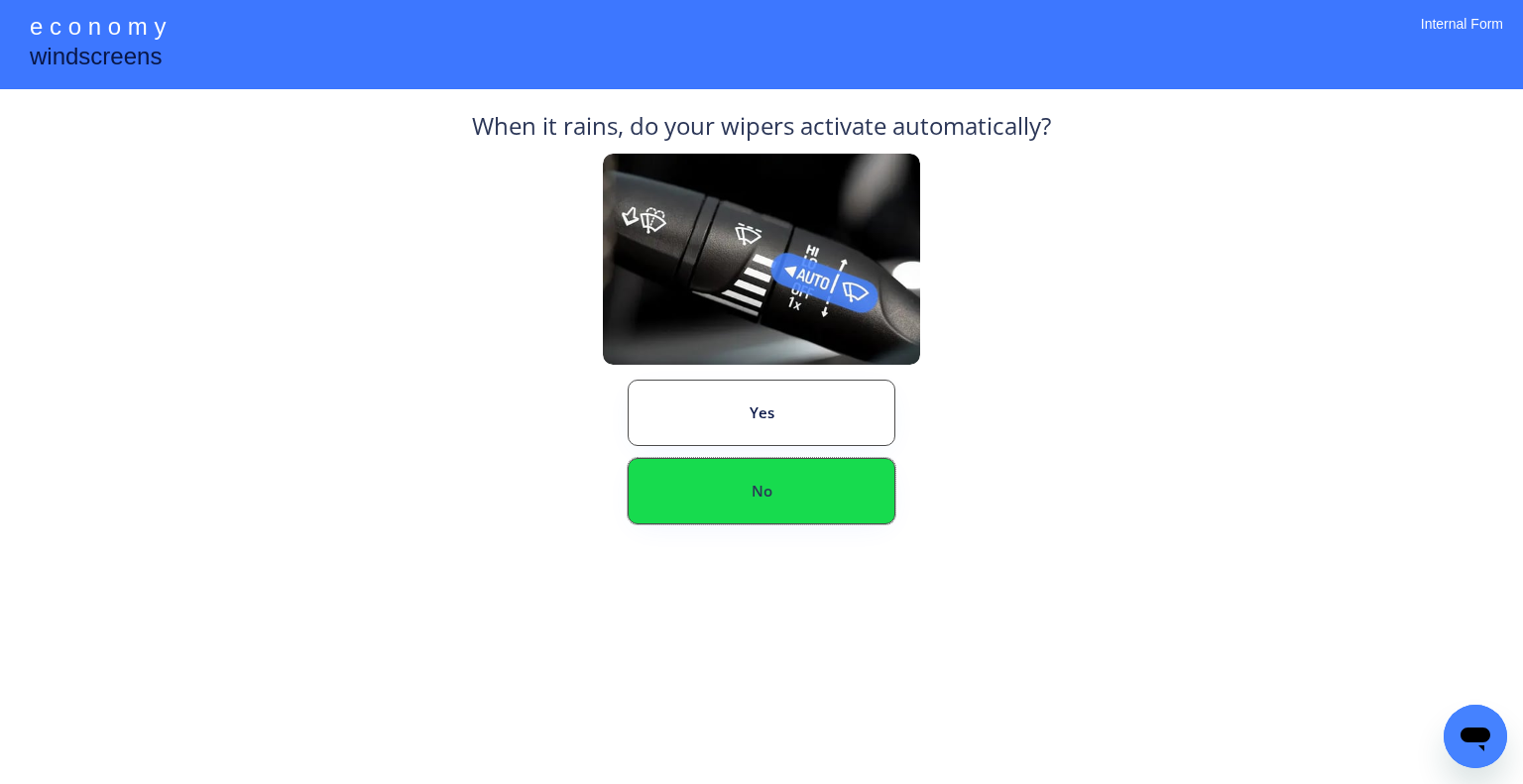 click on "No" at bounding box center (762, 491) 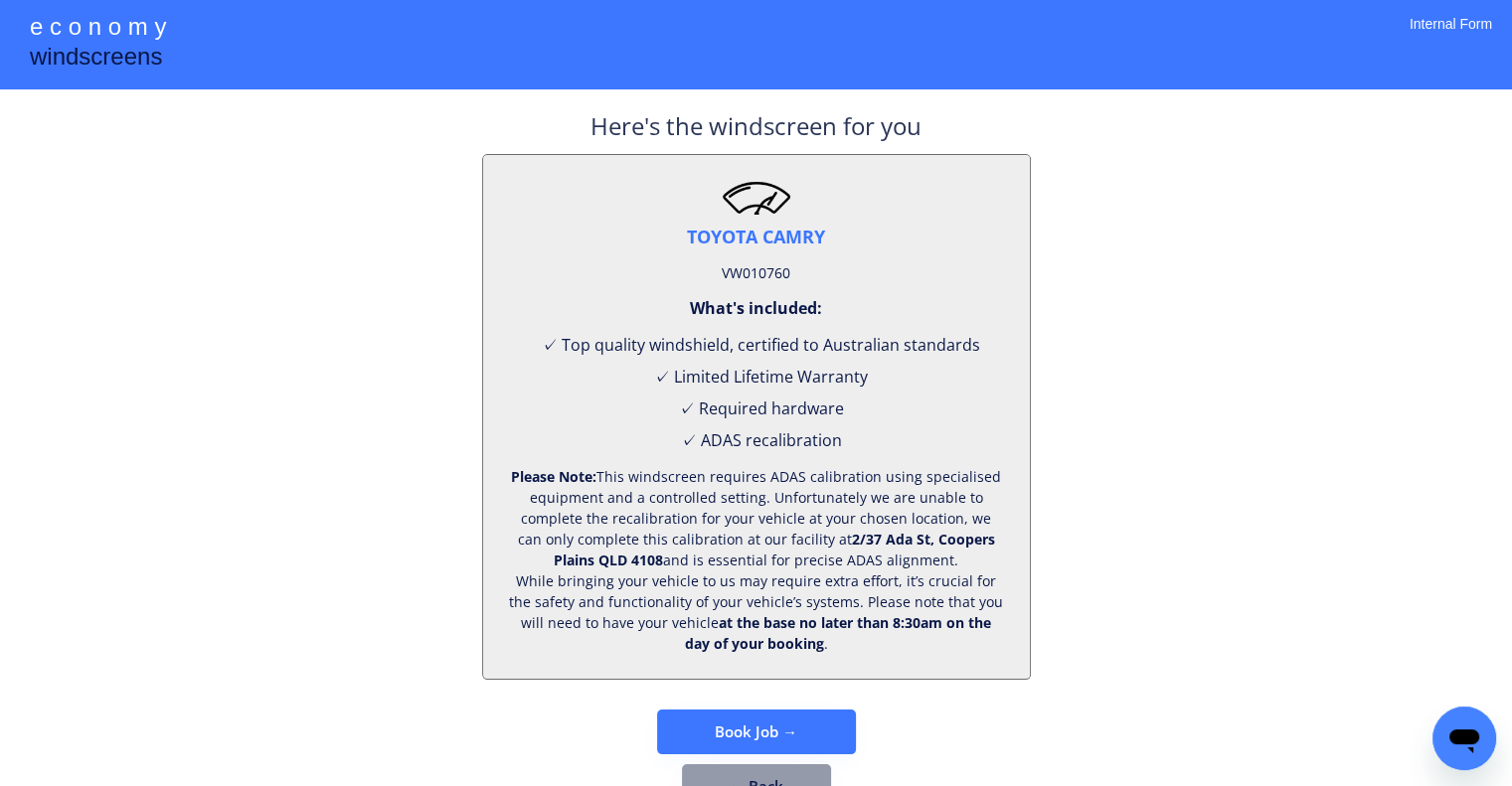 click on "VW010760" at bounding box center [756, 273] 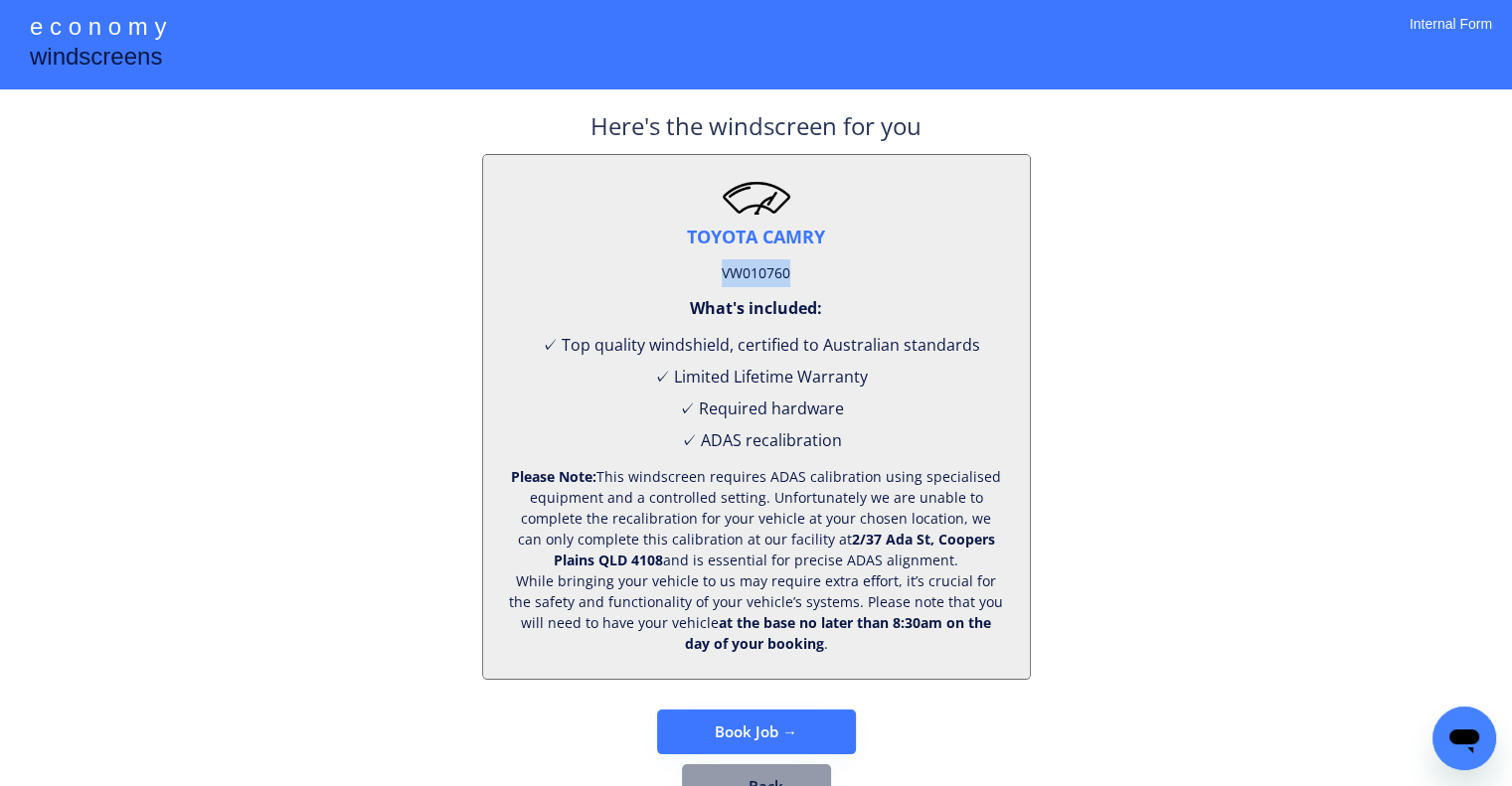click on "VW010760" at bounding box center (756, 273) 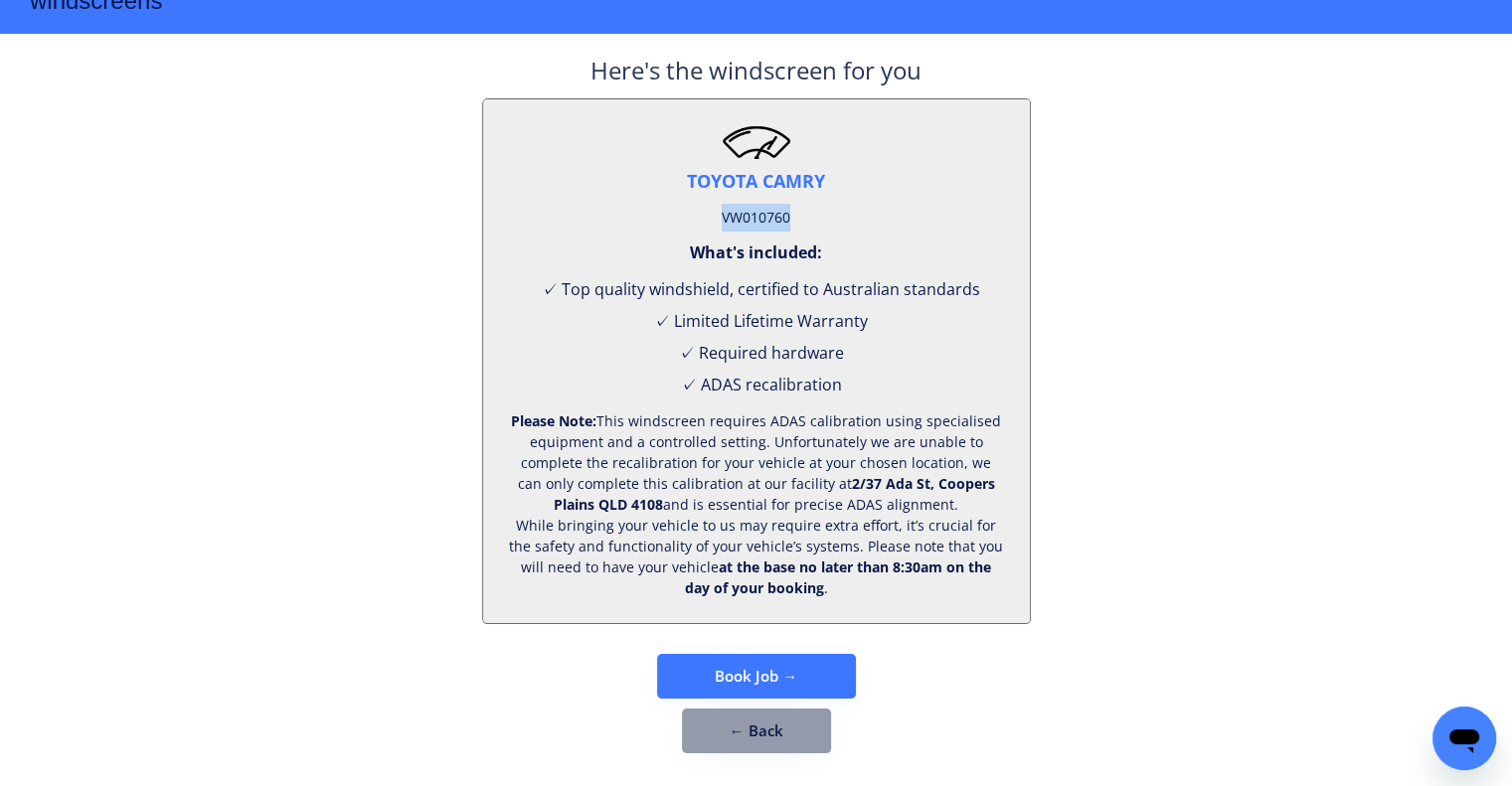 scroll, scrollTop: 82, scrollLeft: 0, axis: vertical 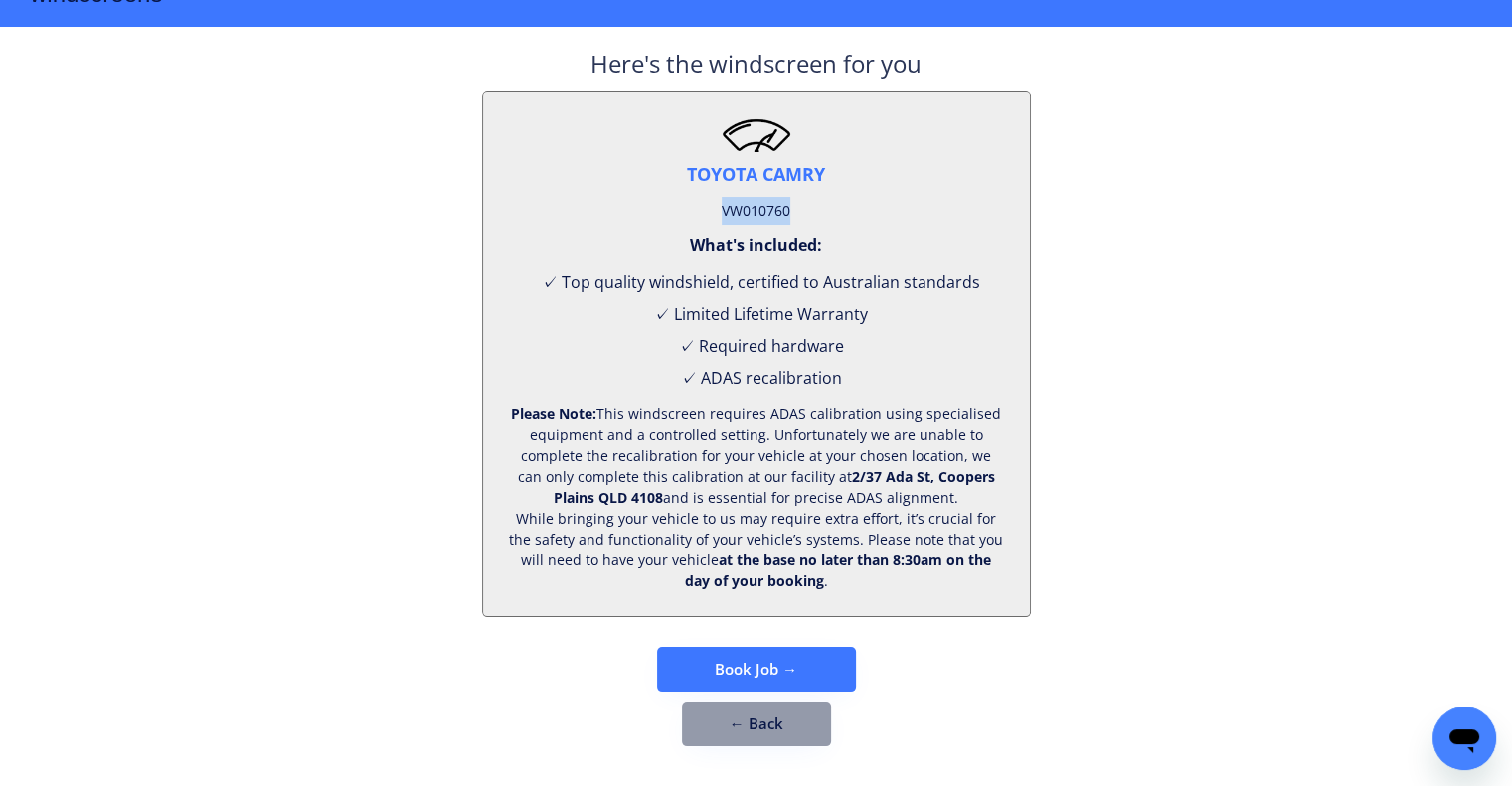 click on "Book Job    →" at bounding box center [756, 669] 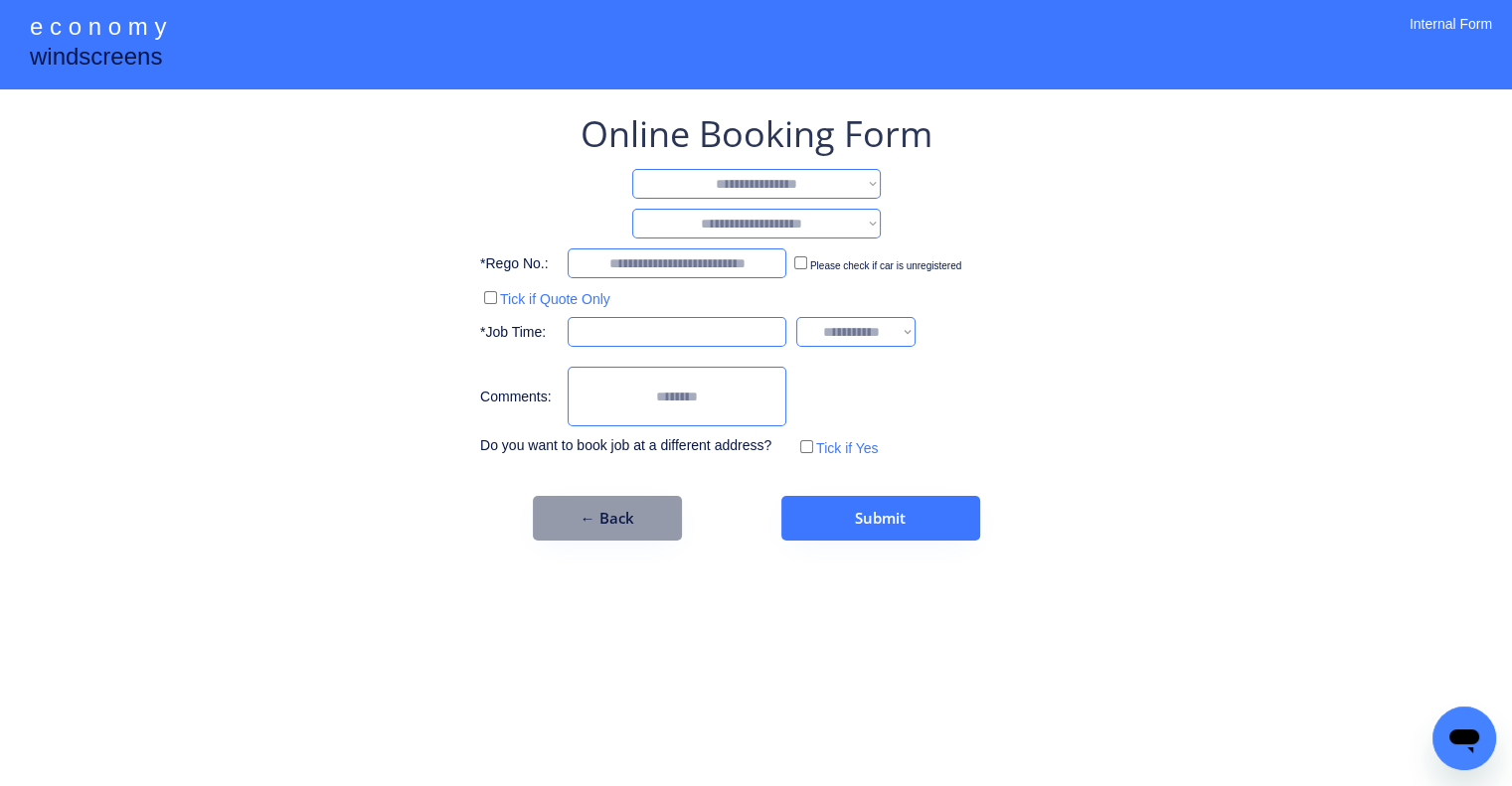 scroll, scrollTop: 0, scrollLeft: 0, axis: both 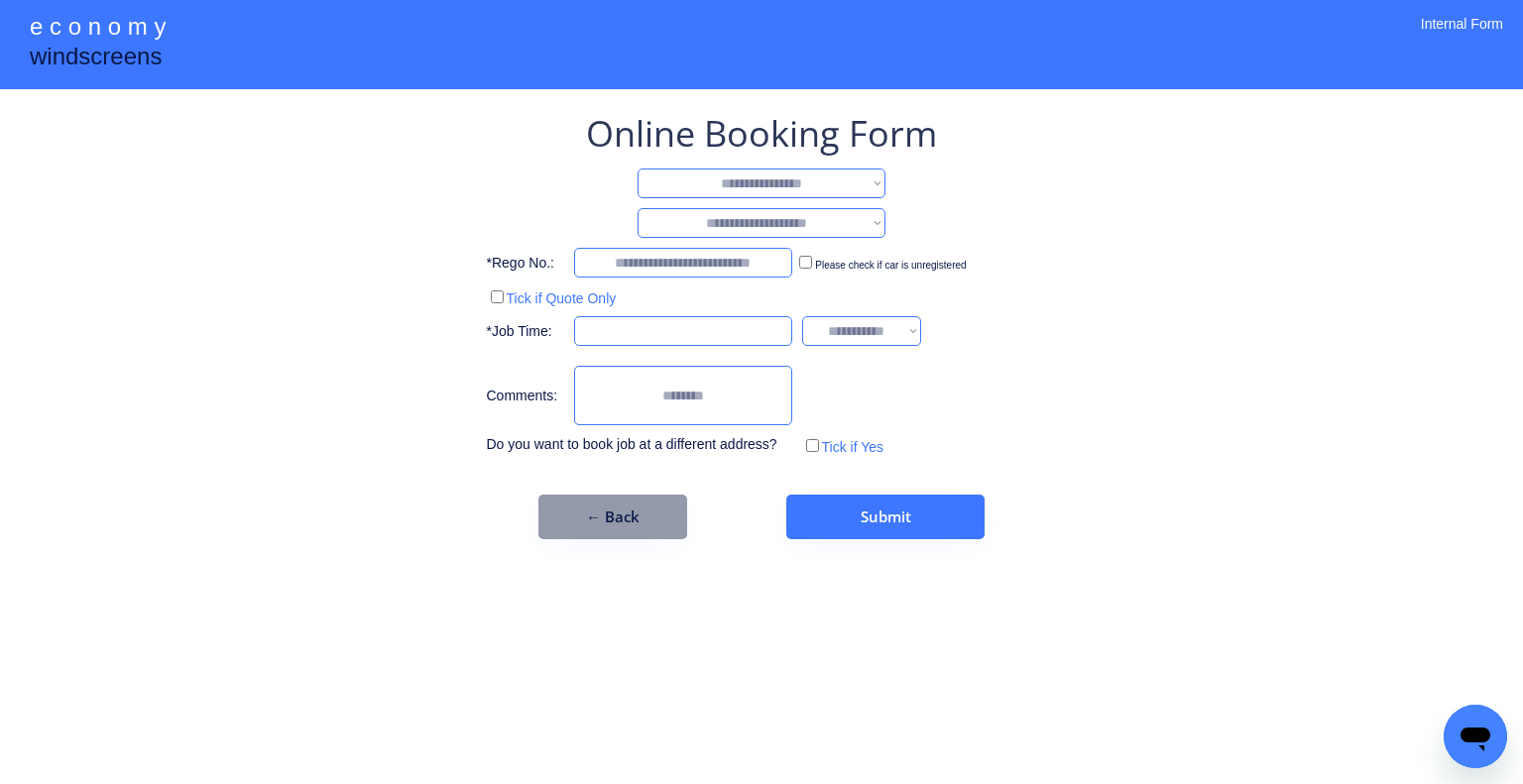 click on "**********" at bounding box center [762, 183] 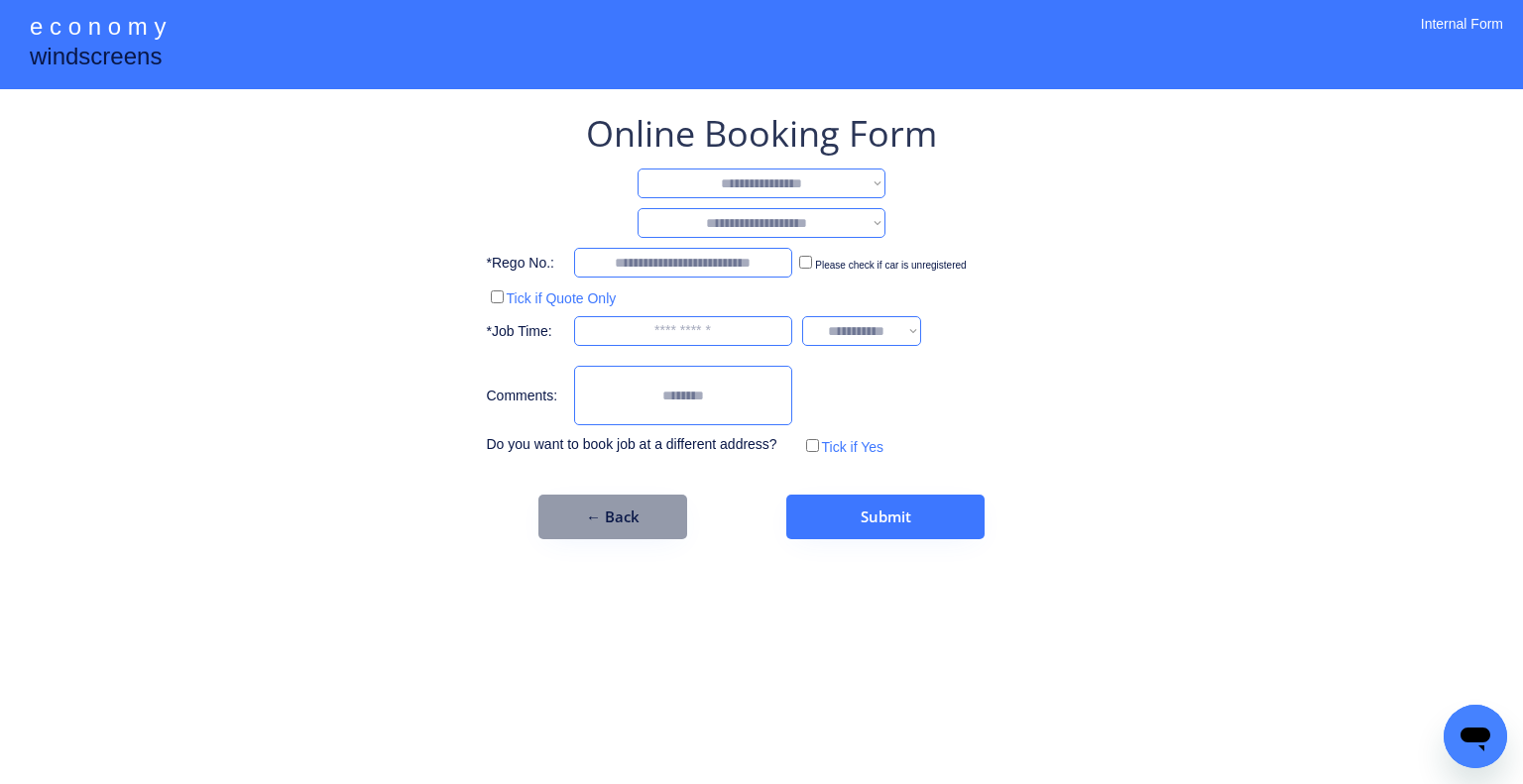 select on "**********" 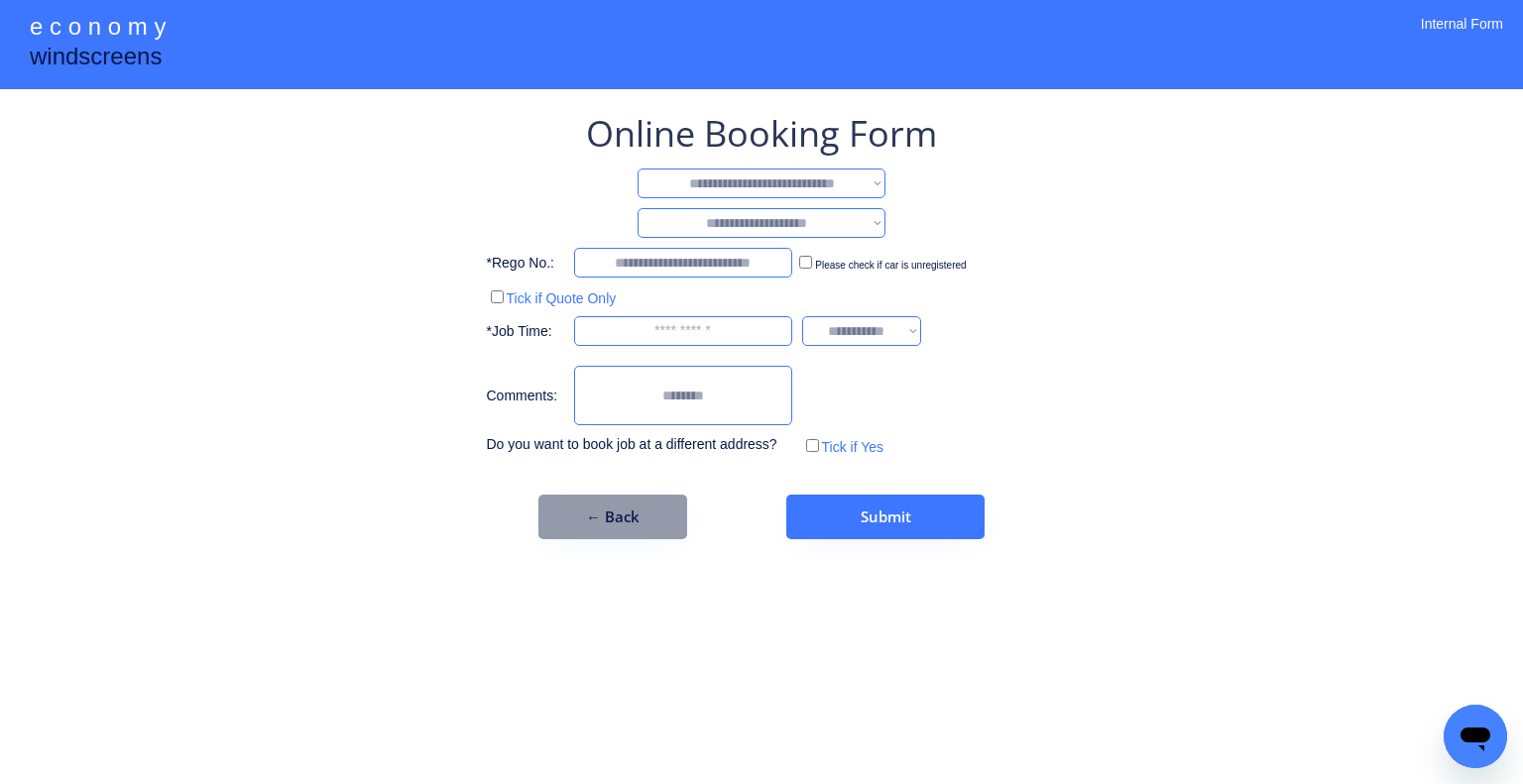 click on "**********" at bounding box center (762, 183) 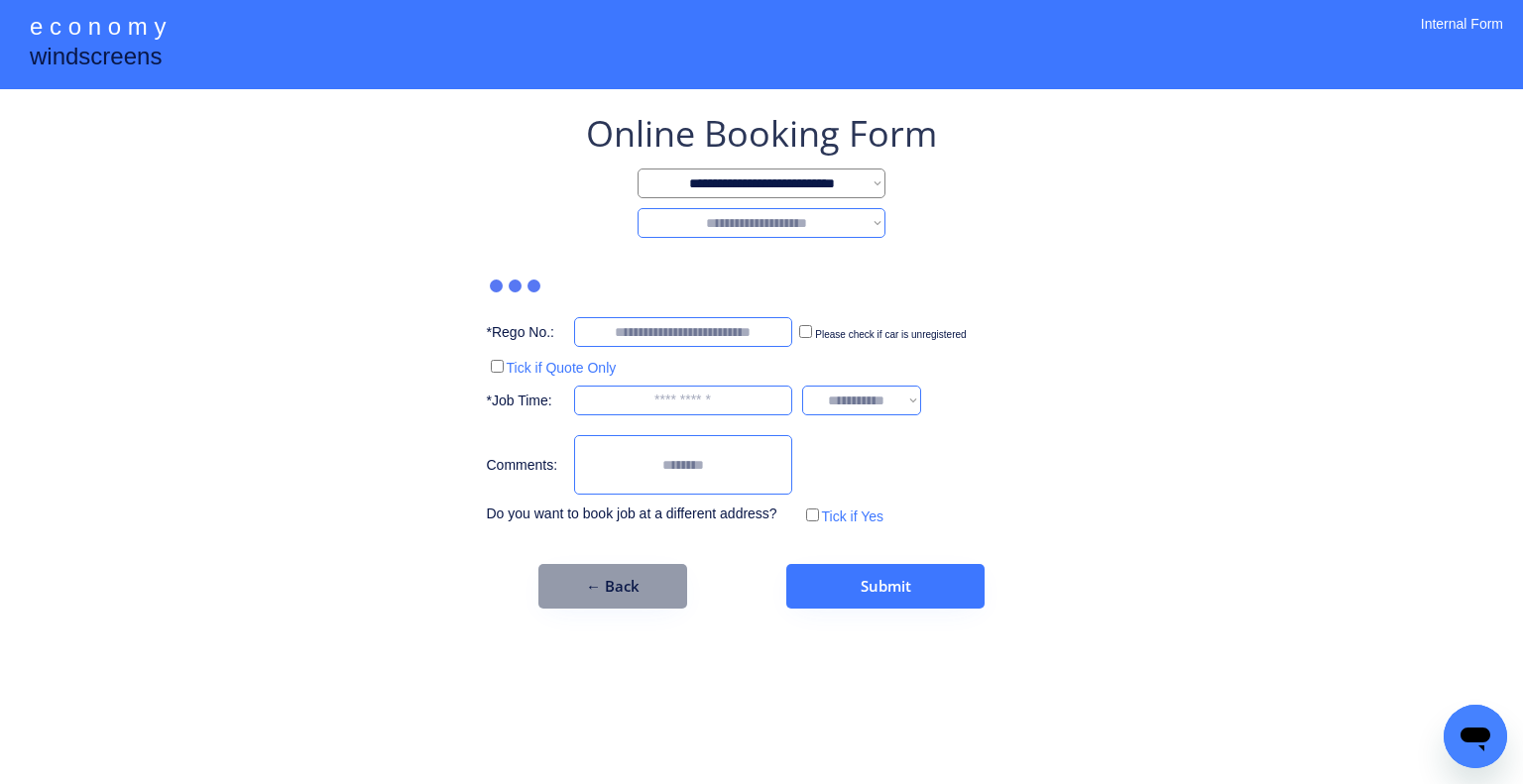 click on "**********" at bounding box center [762, 359] 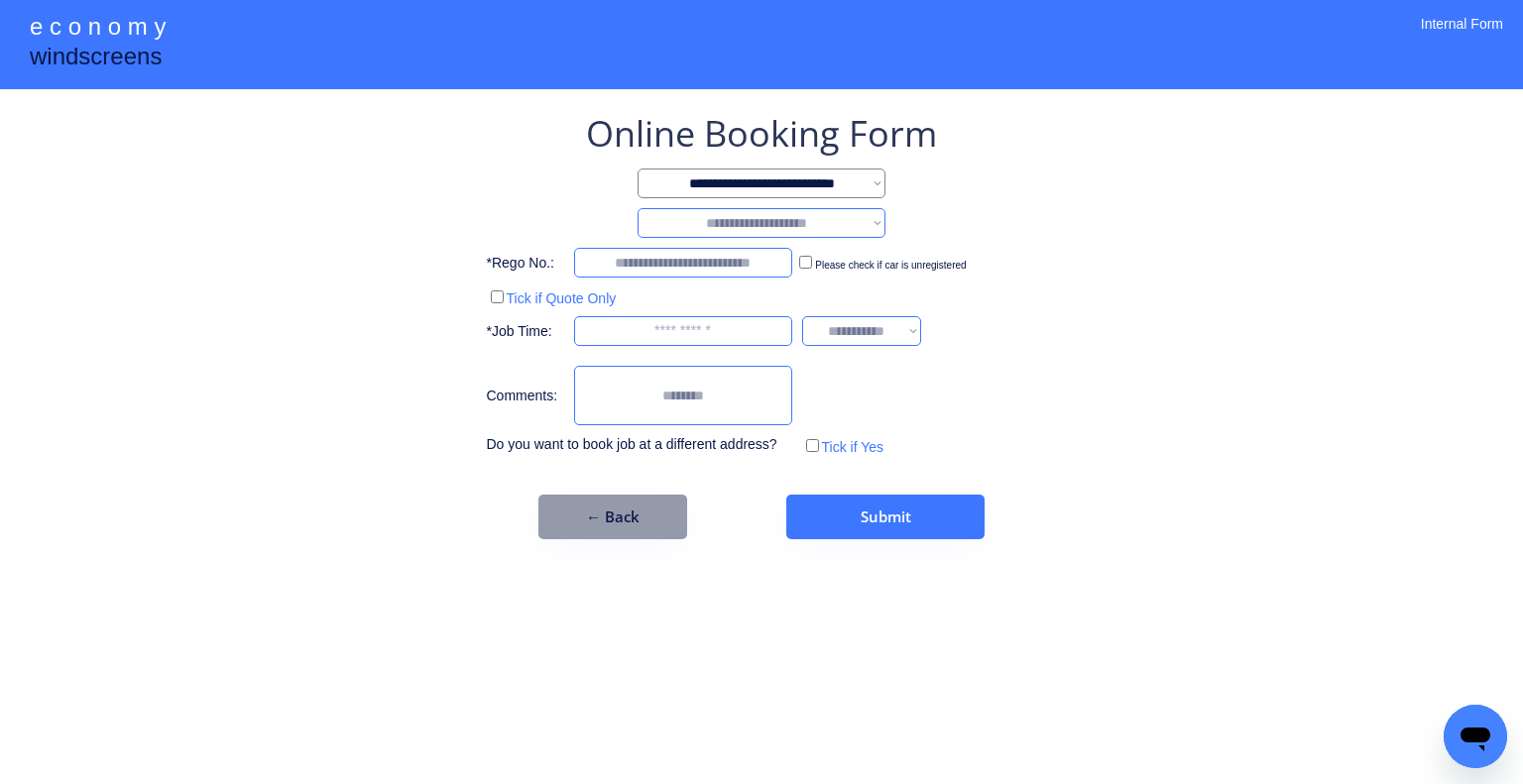 click on "**********" at bounding box center [762, 223] 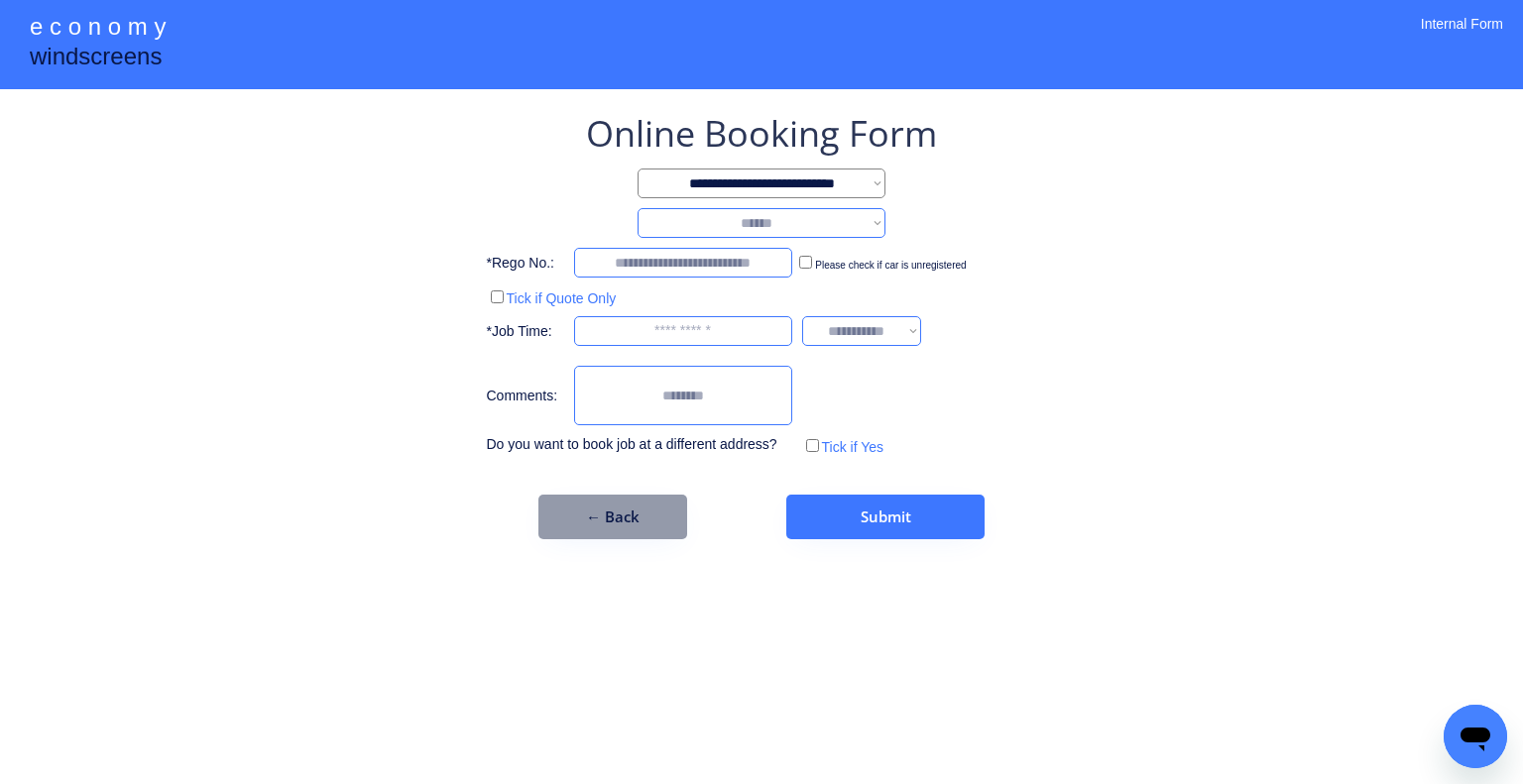 click on "**********" at bounding box center (762, 223) 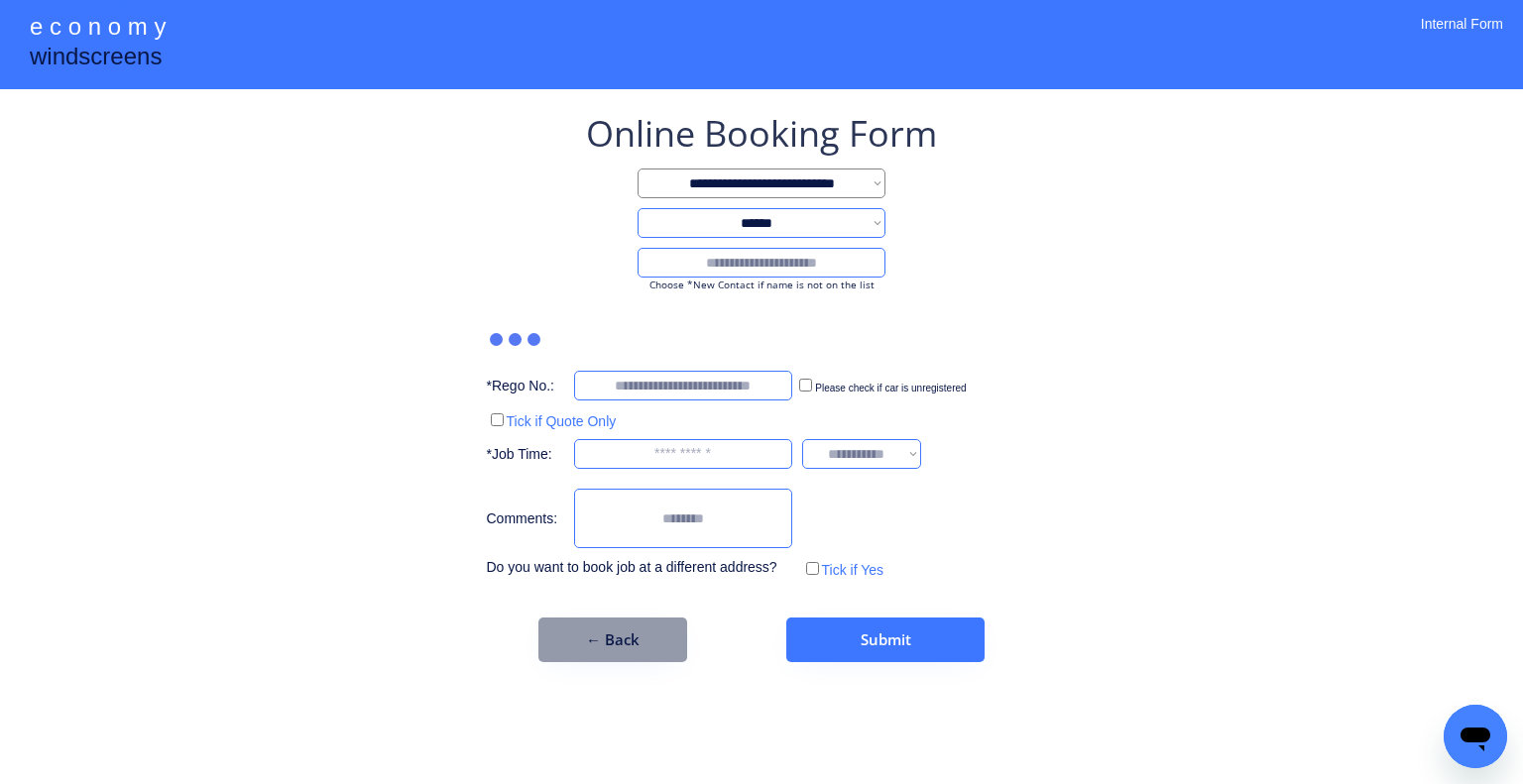 click at bounding box center [762, 263] 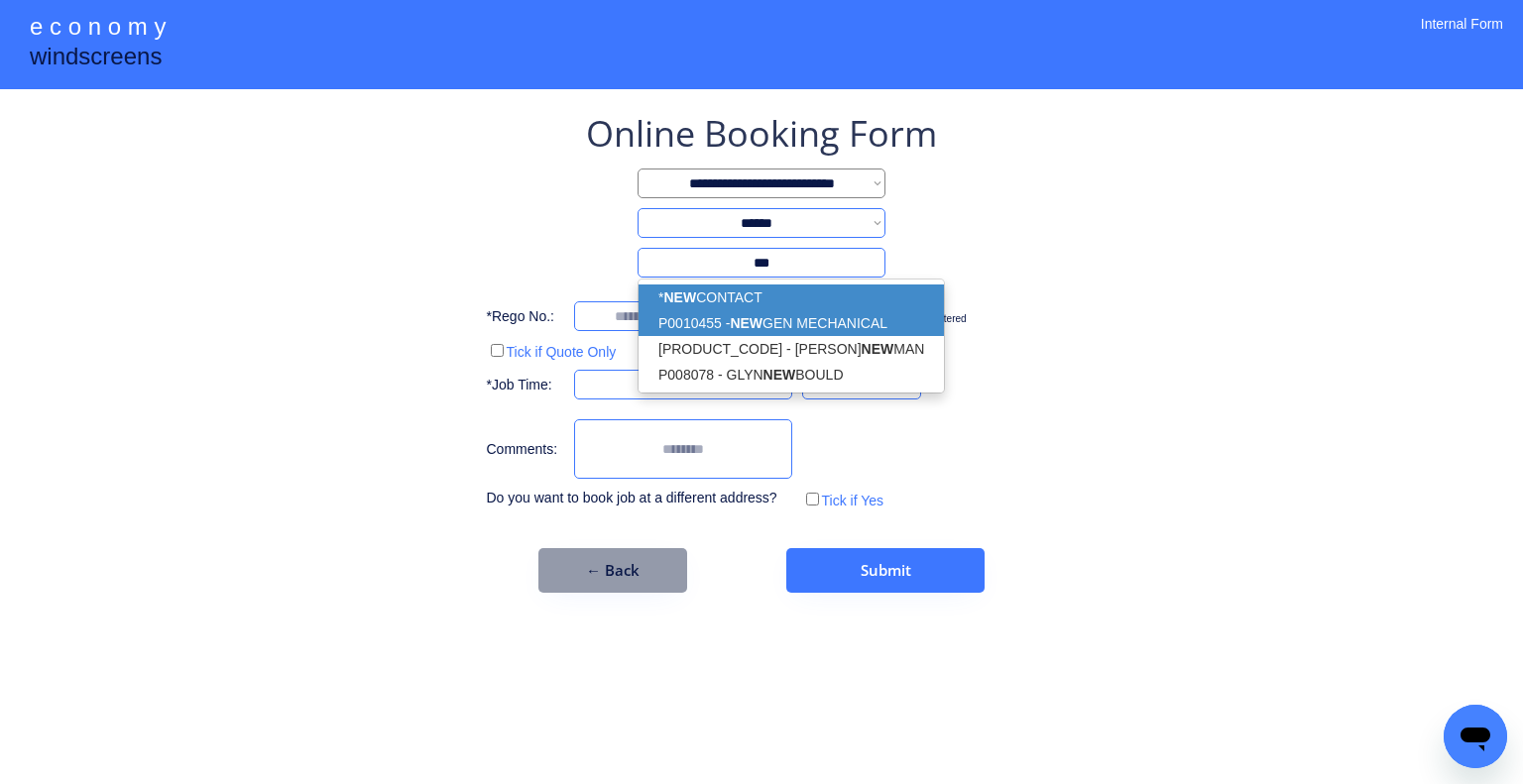 click on "* NEW  CONTACT" at bounding box center [791, 297] 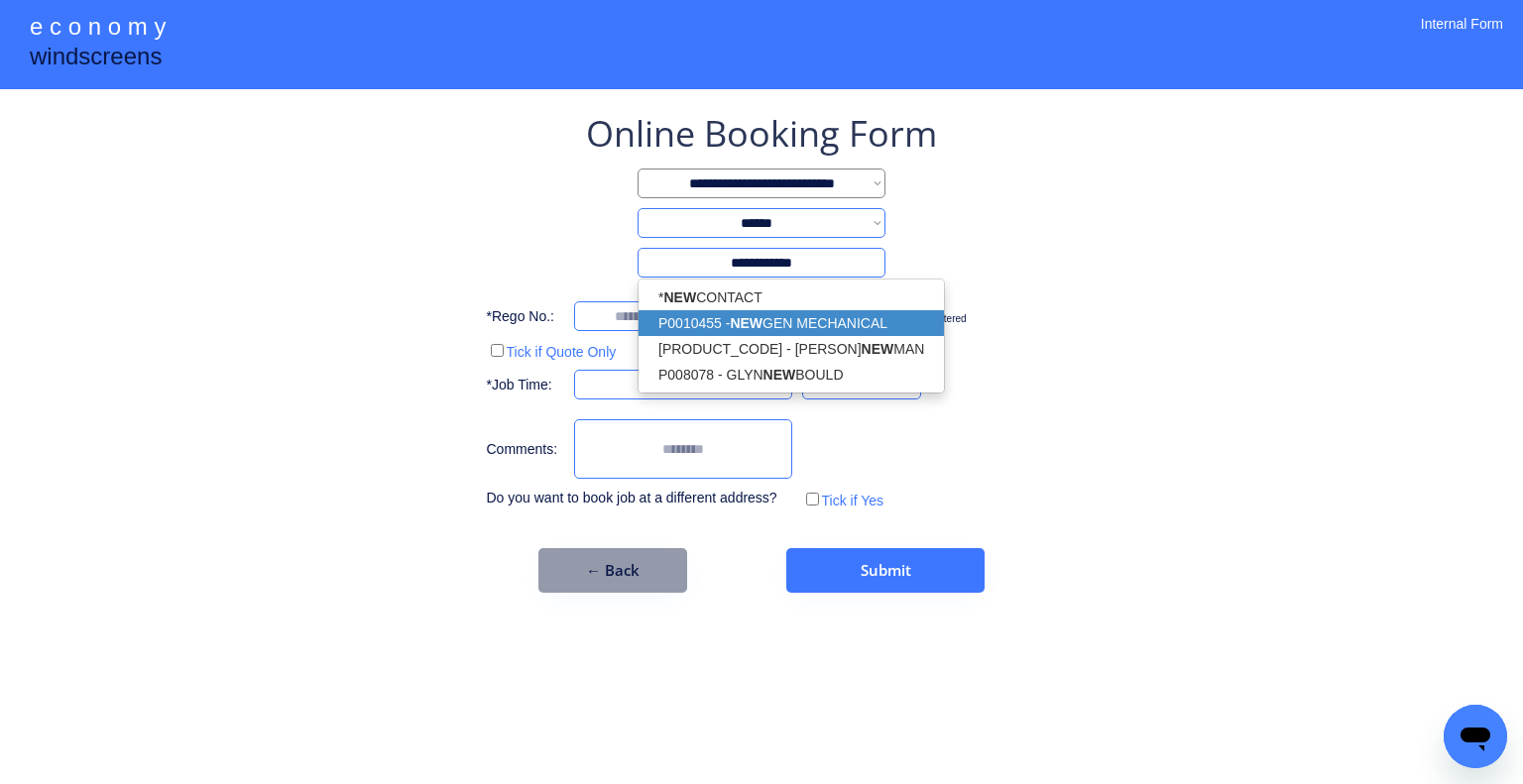 type on "**********" 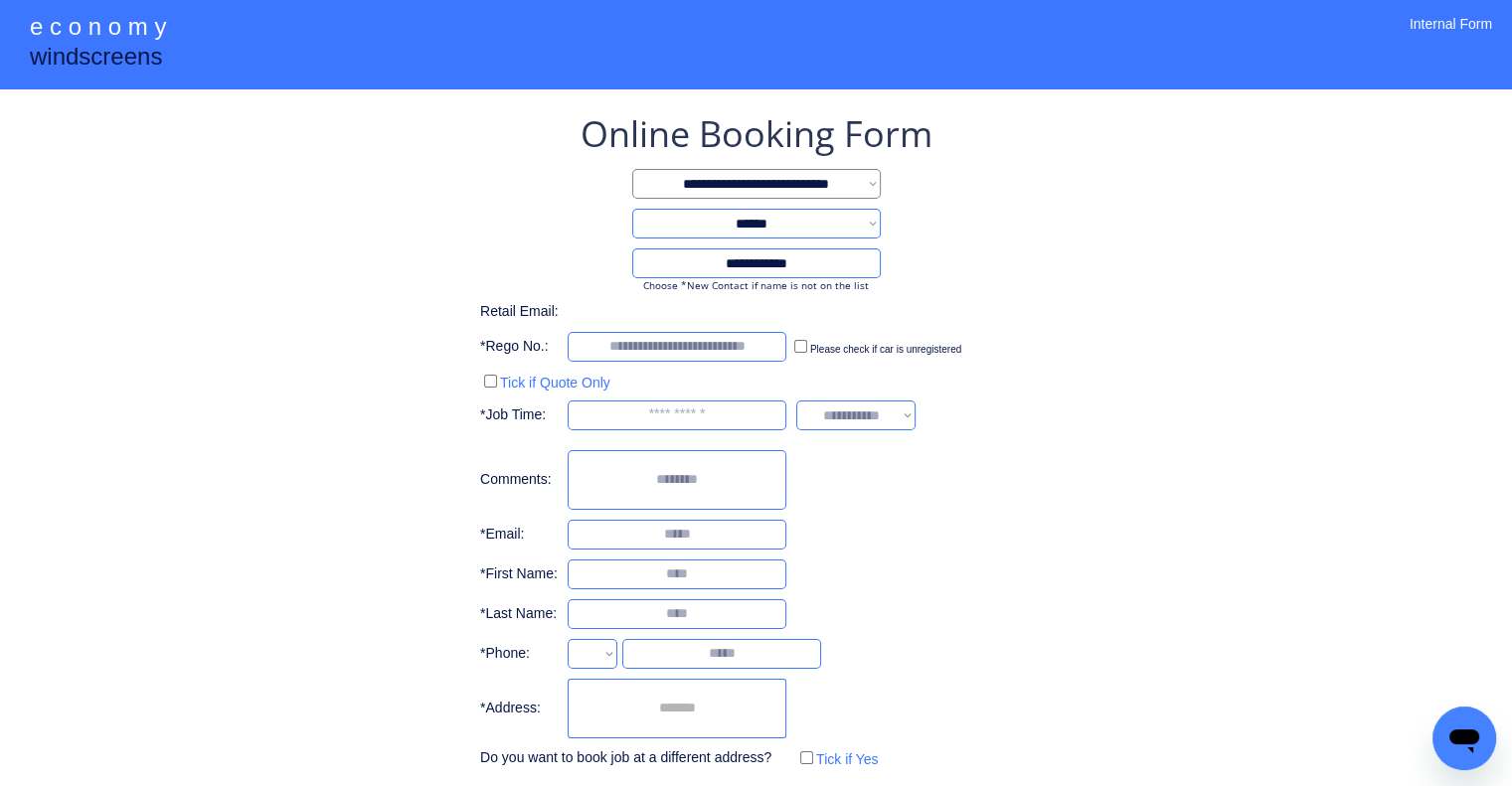 click on "**********" at bounding box center [756, 441] 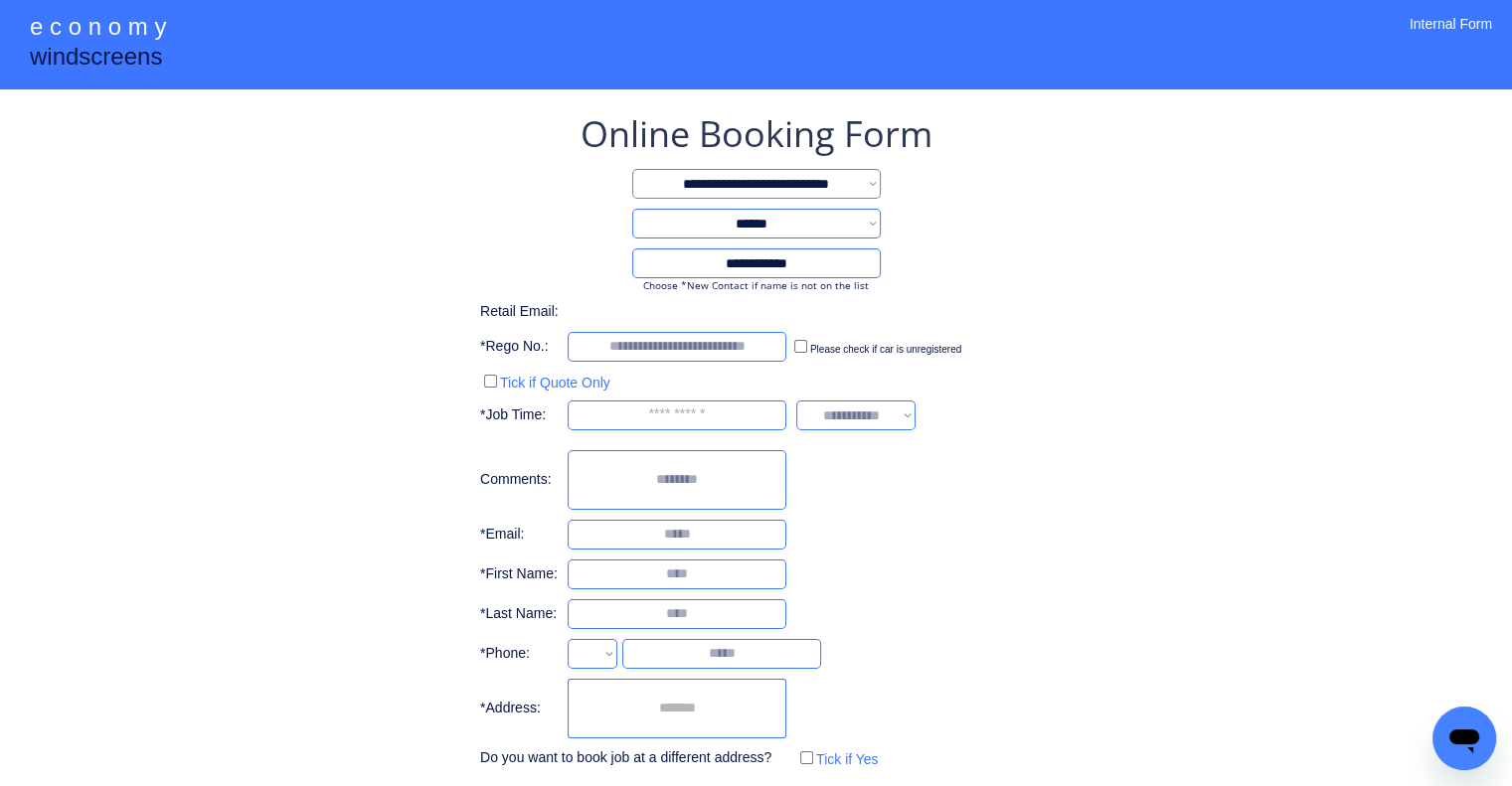 select on "**********" 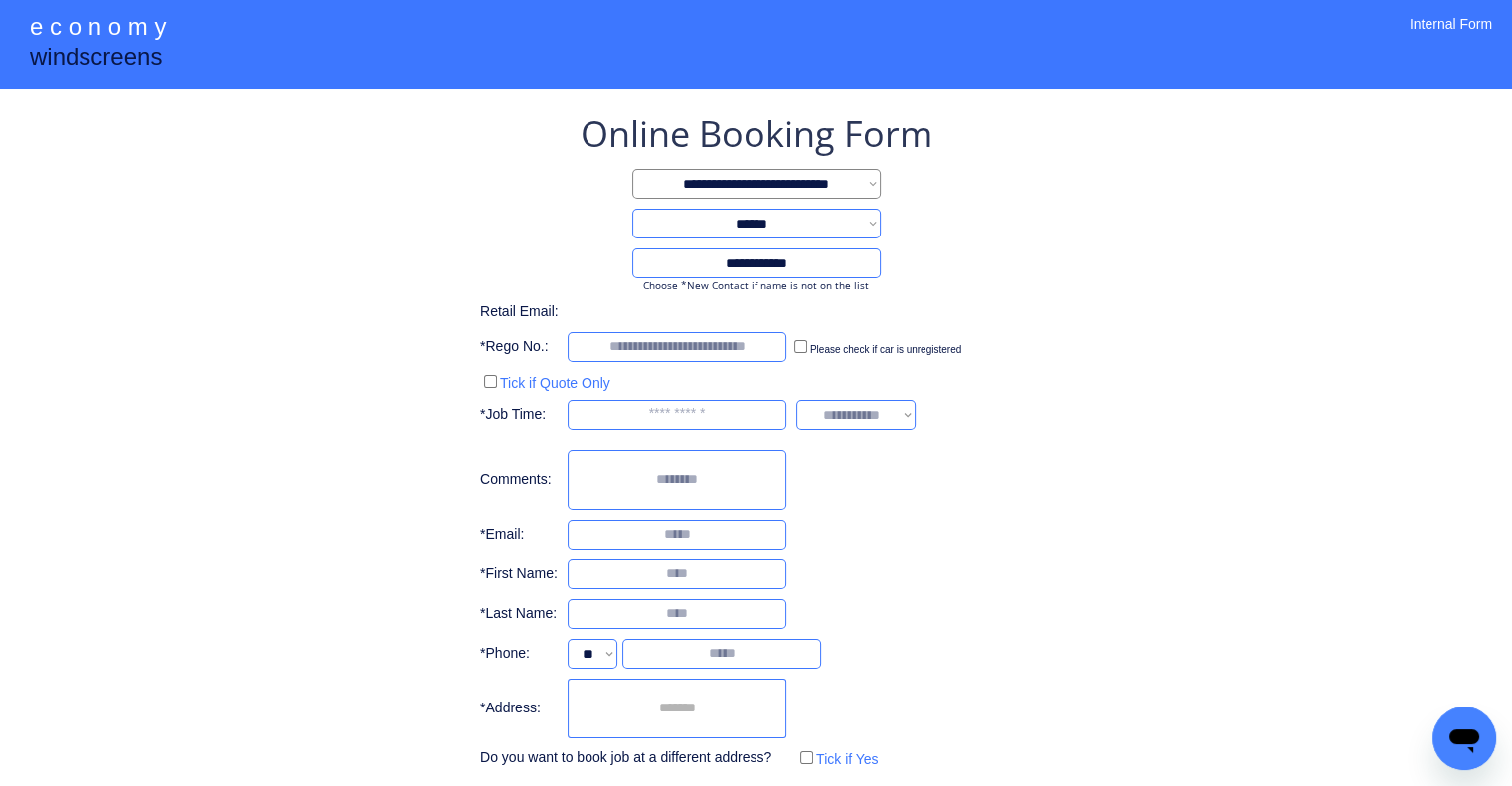 click at bounding box center (677, 708) 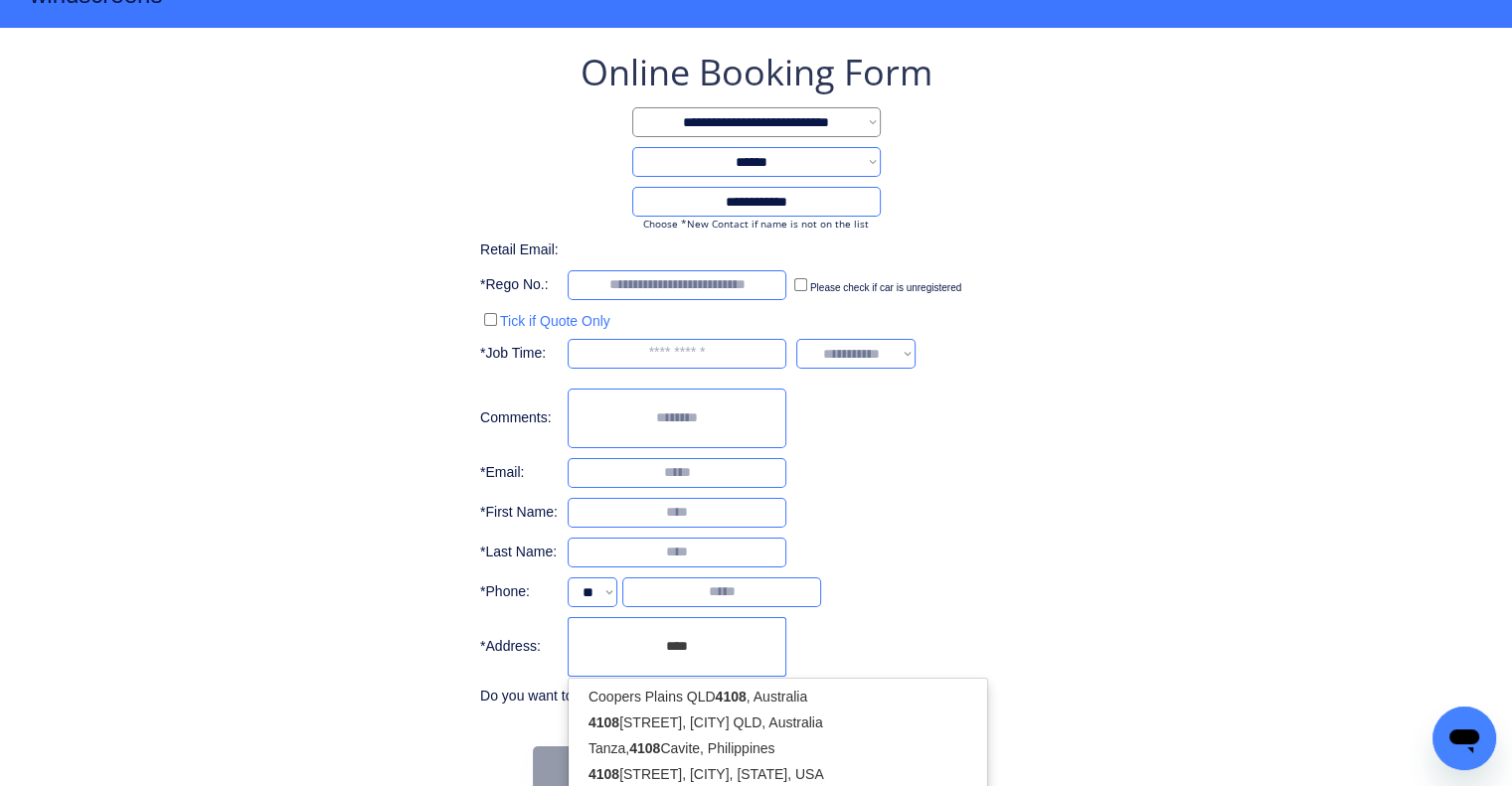scroll, scrollTop: 95, scrollLeft: 0, axis: vertical 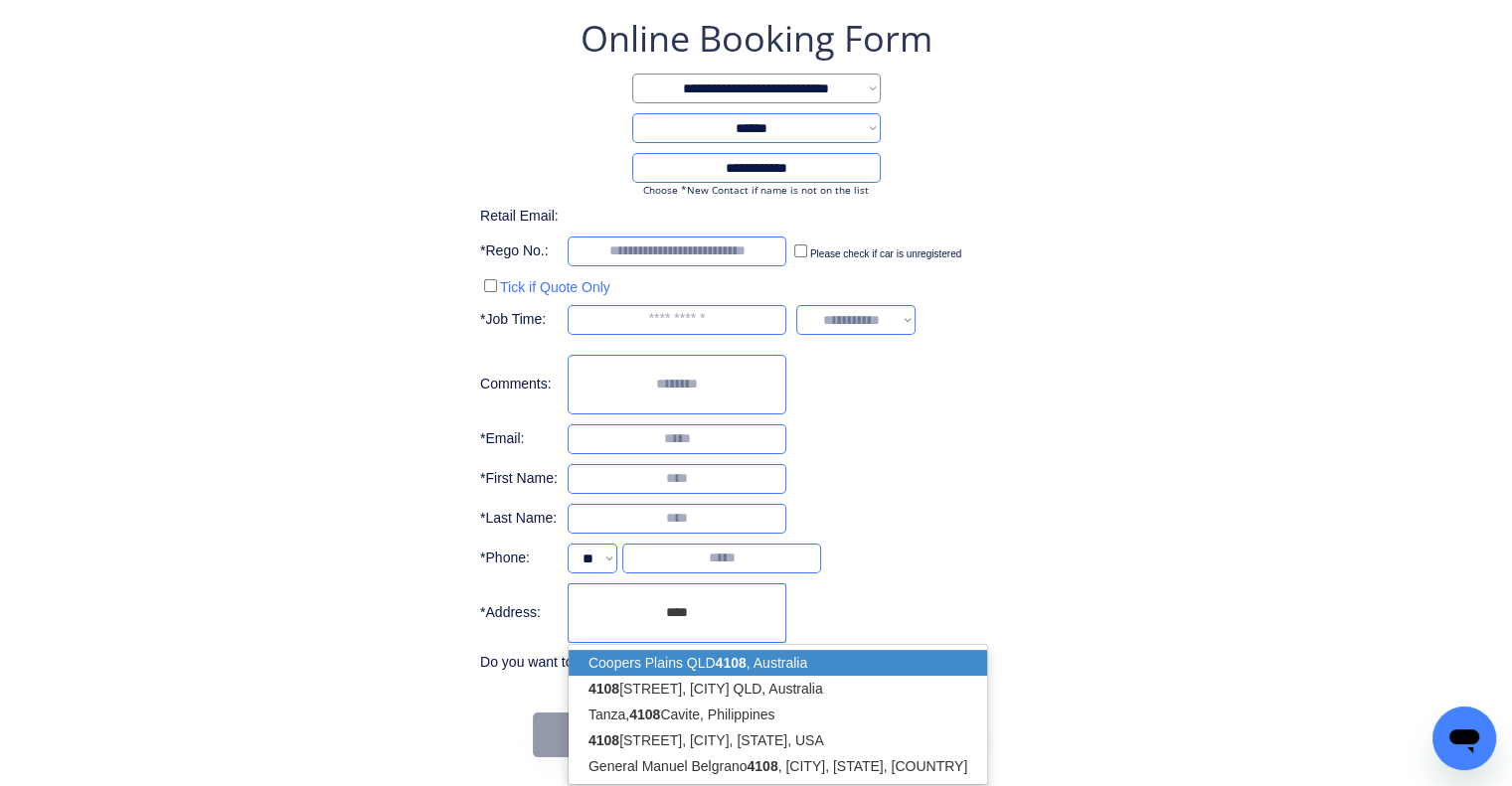 drag, startPoint x: 787, startPoint y: 681, endPoint x: 804, endPoint y: 656, distance: 30.232433 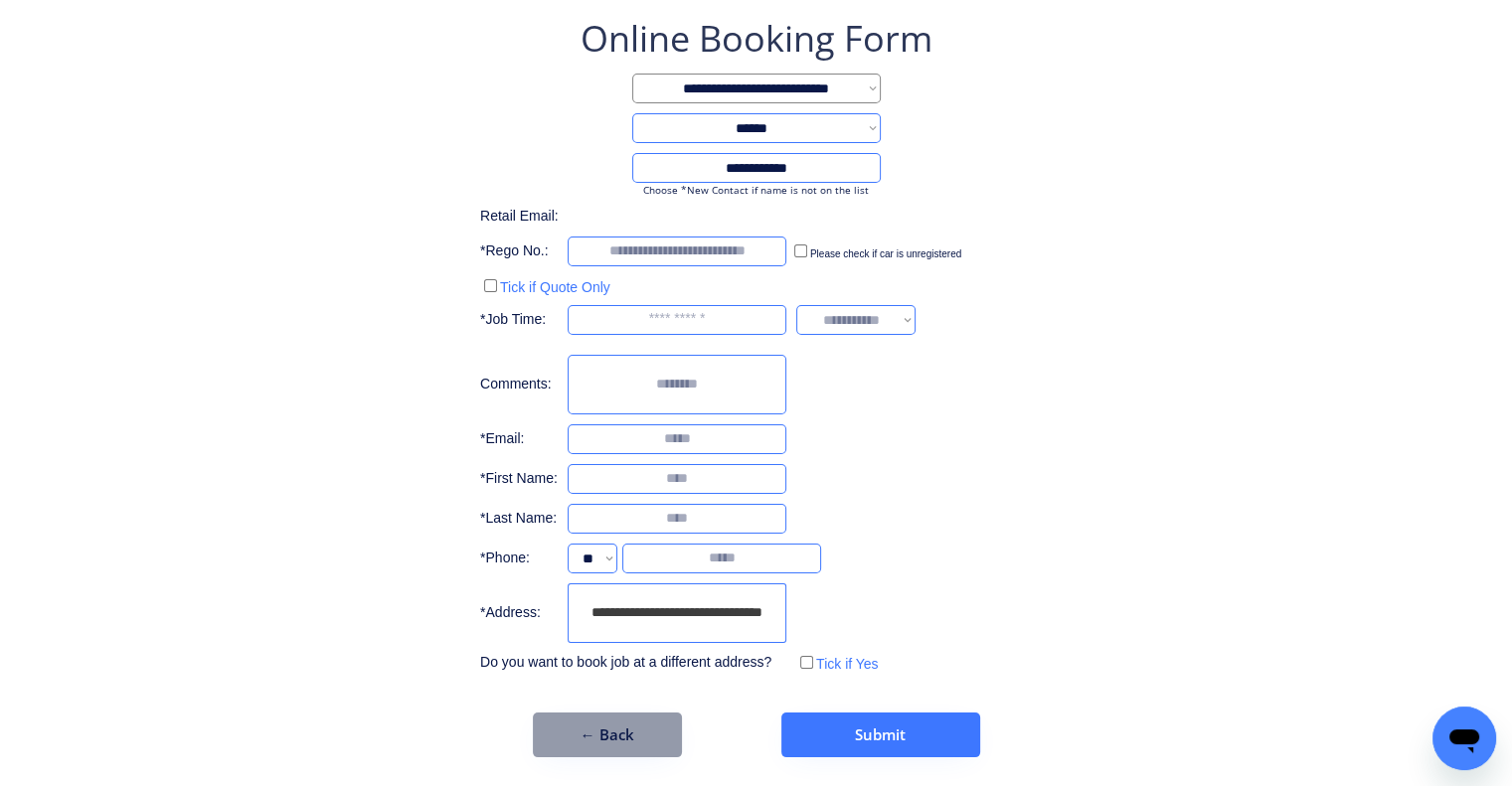 type on "**********" 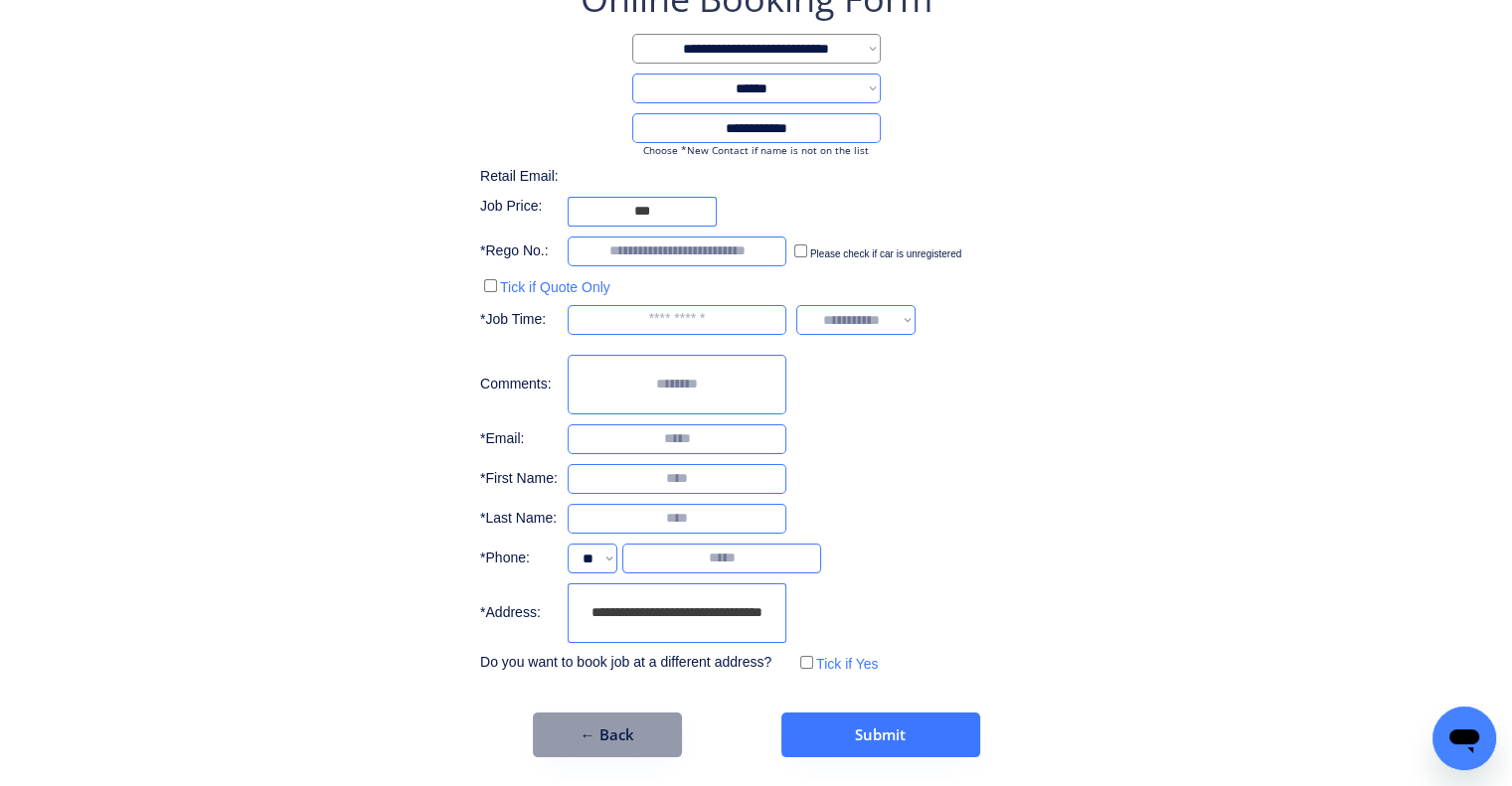 scroll, scrollTop: 135, scrollLeft: 0, axis: vertical 